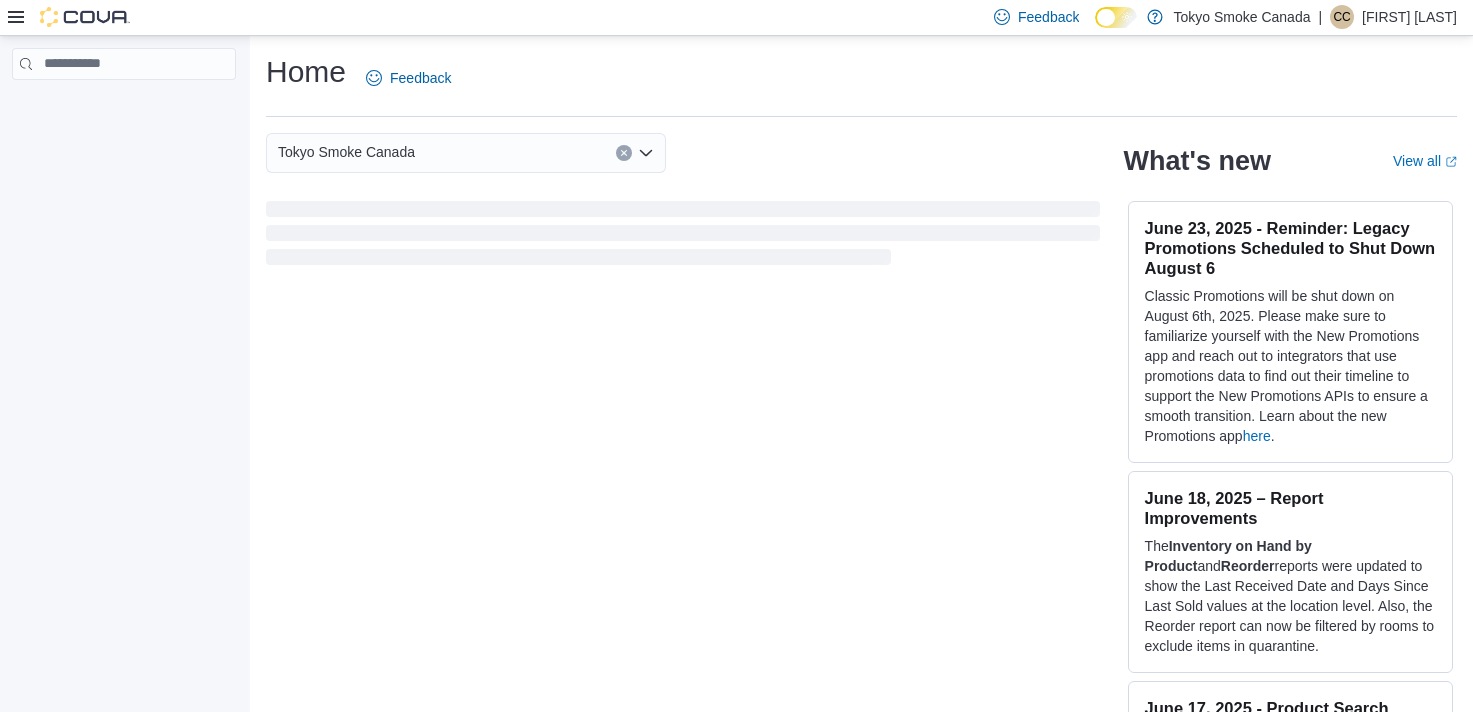 scroll, scrollTop: 0, scrollLeft: 0, axis: both 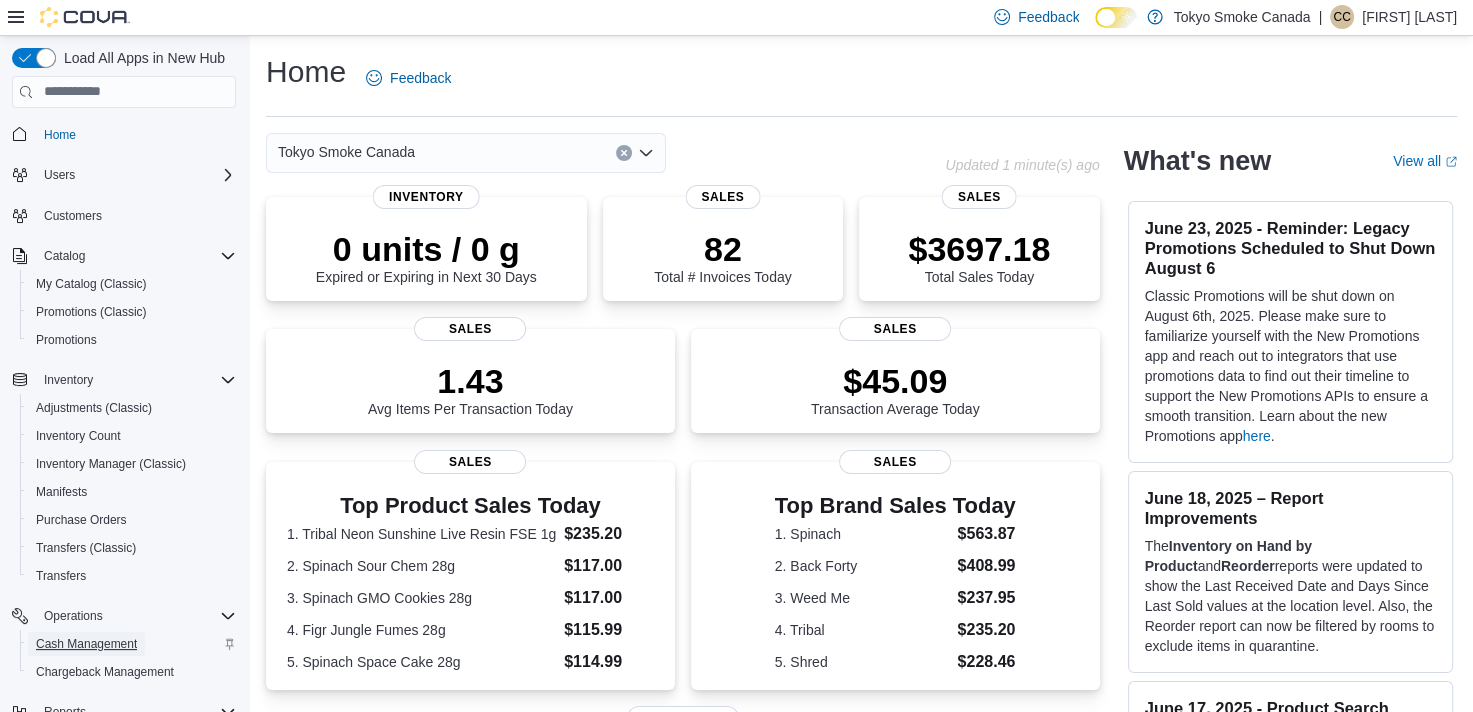 click on "Cash Management" at bounding box center (86, 644) 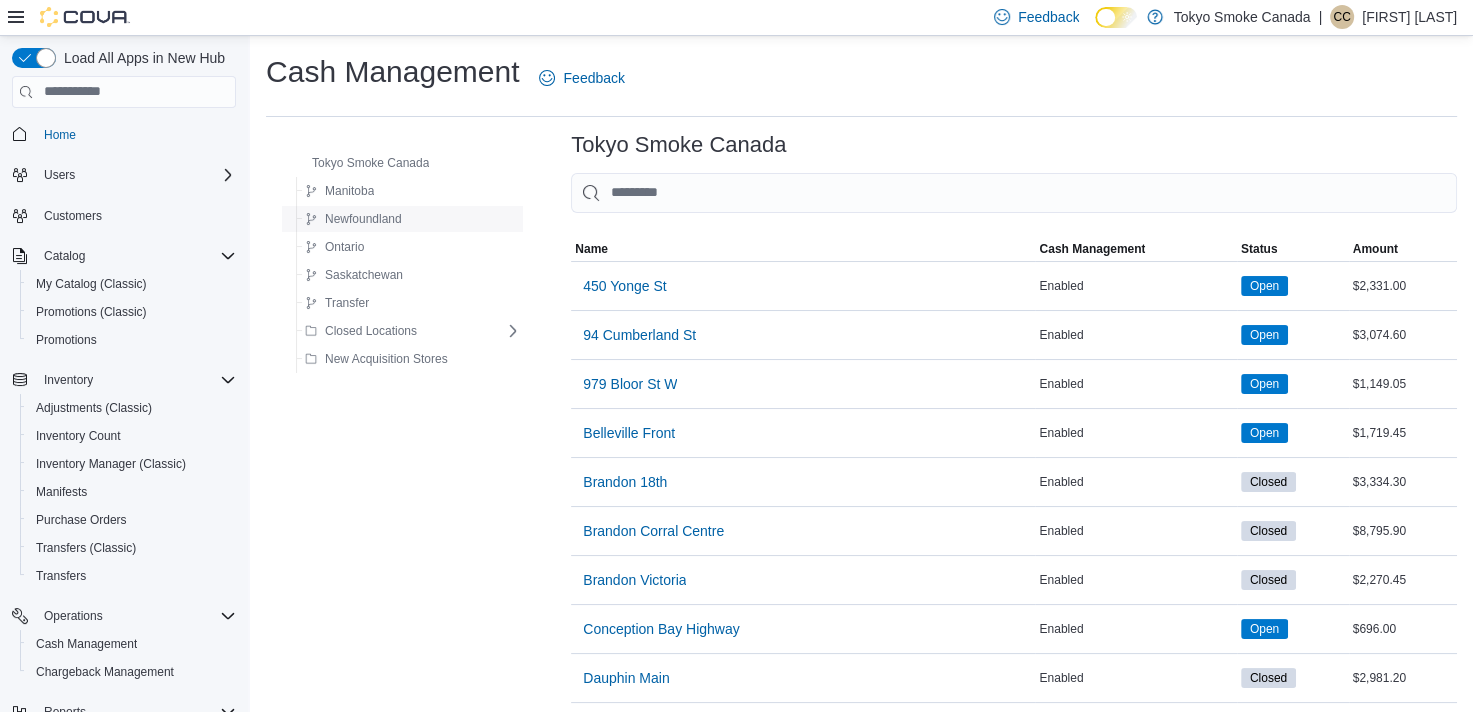 click on "Newfoundland" at bounding box center [363, 219] 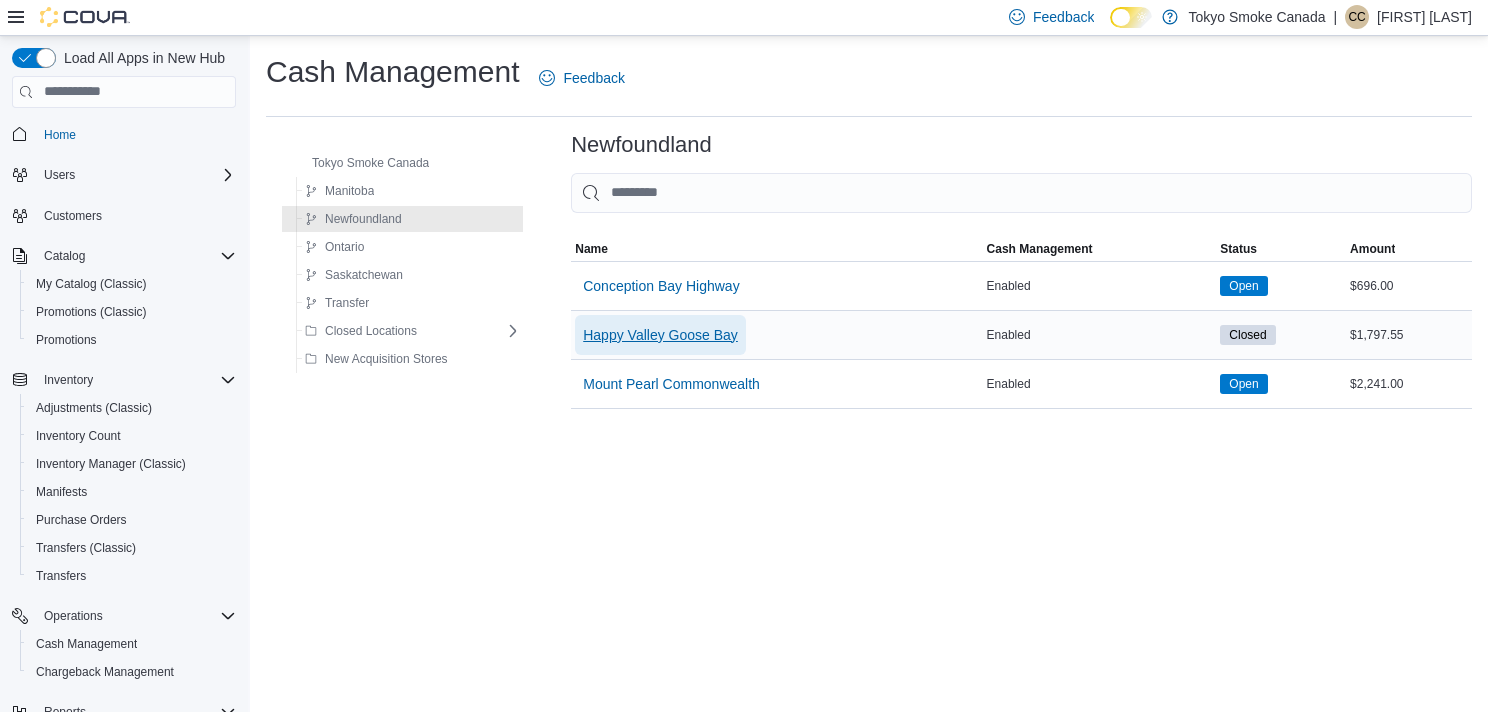 click on "Happy Valley Goose Bay" at bounding box center (660, 335) 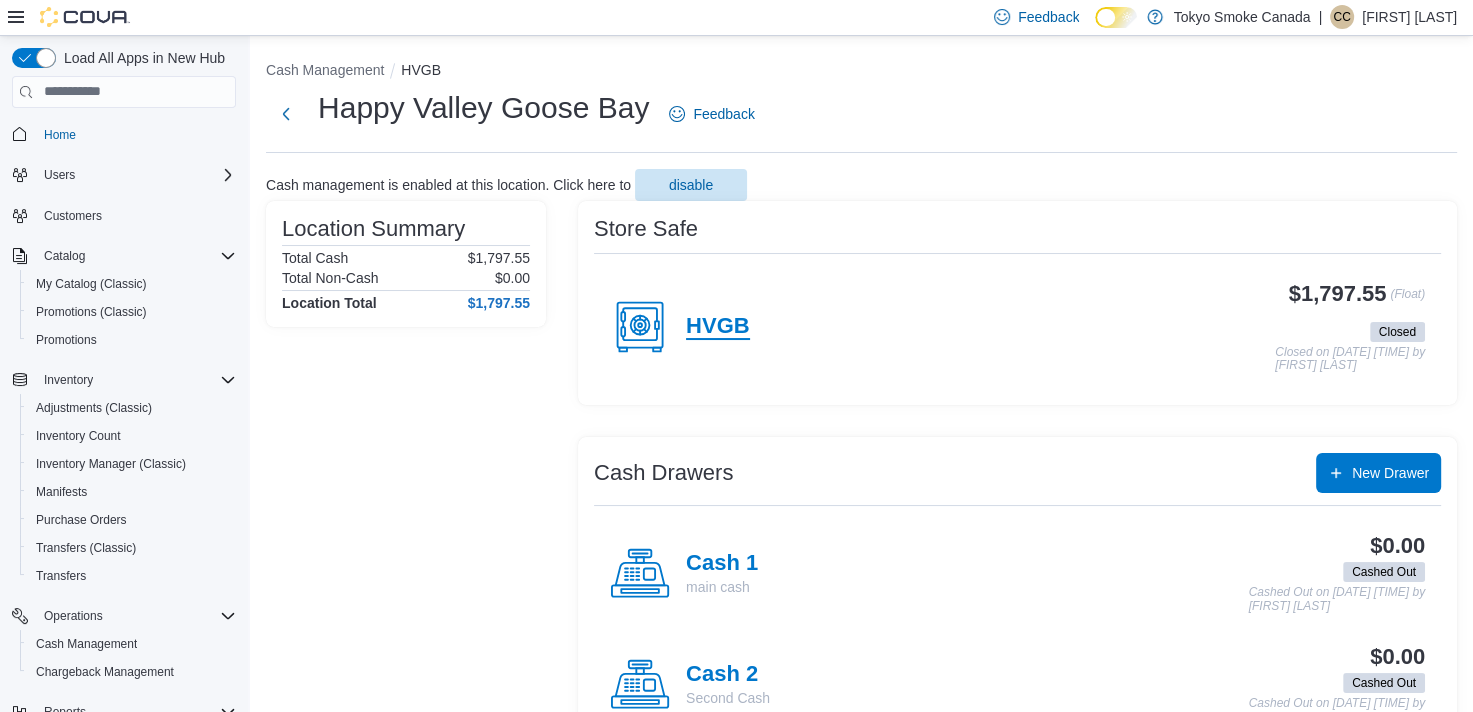 click on "HVGB" at bounding box center [718, 327] 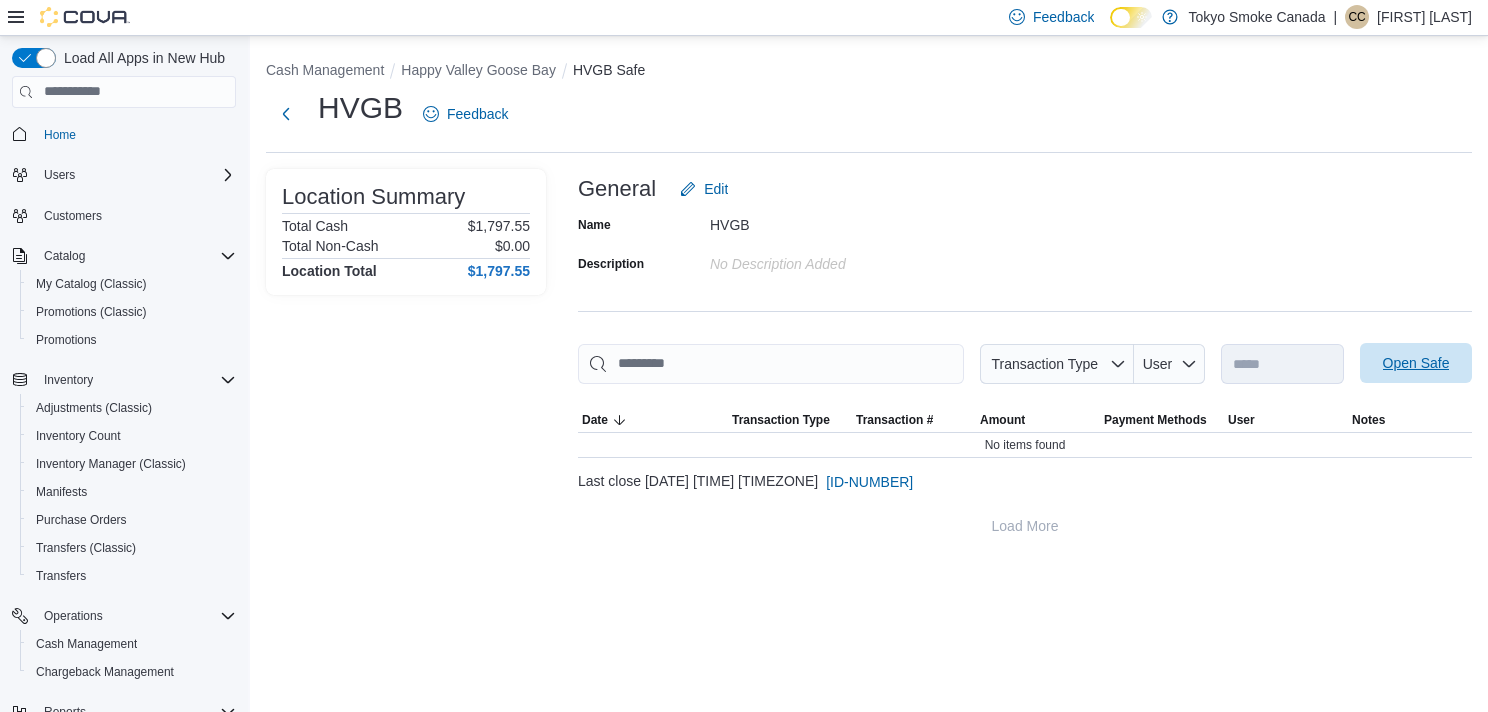 click on "Open Safe" at bounding box center (1416, 363) 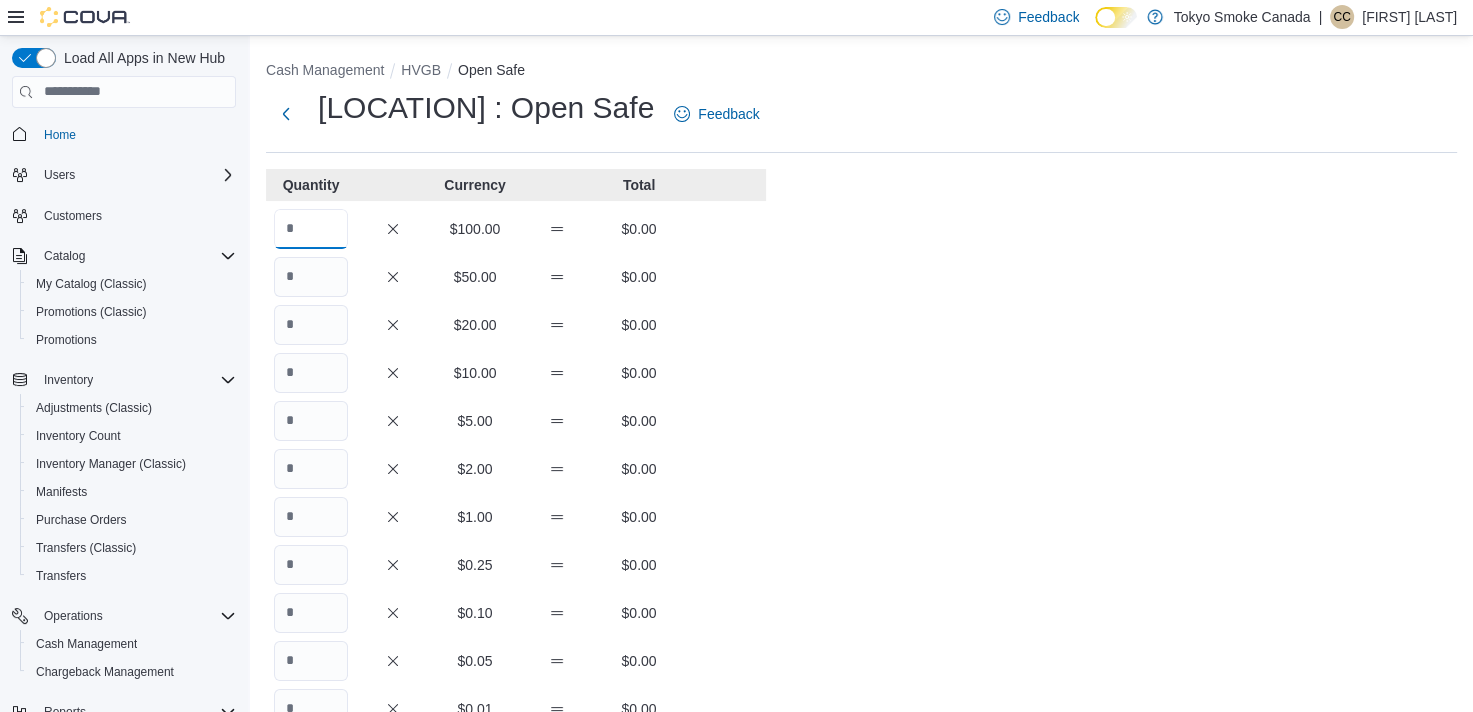 click at bounding box center [311, 229] 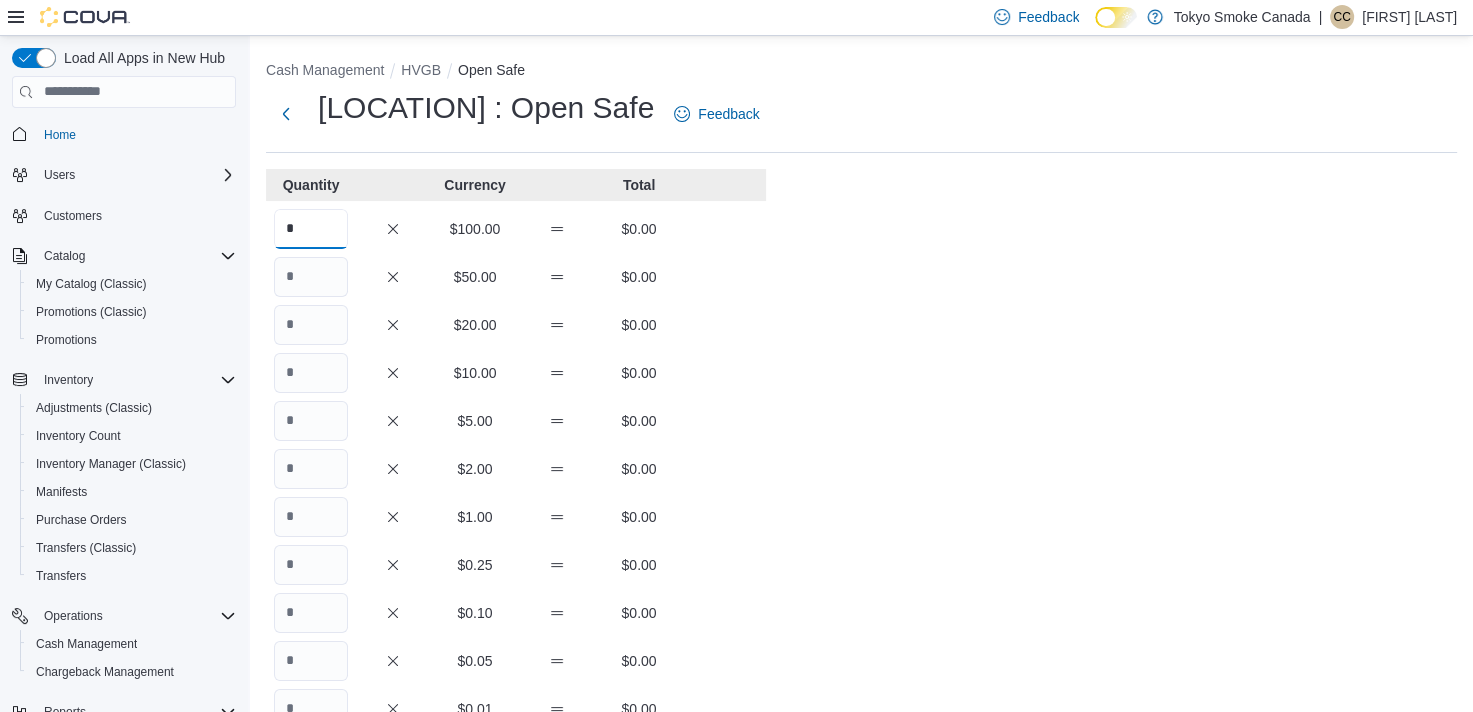 type on "*" 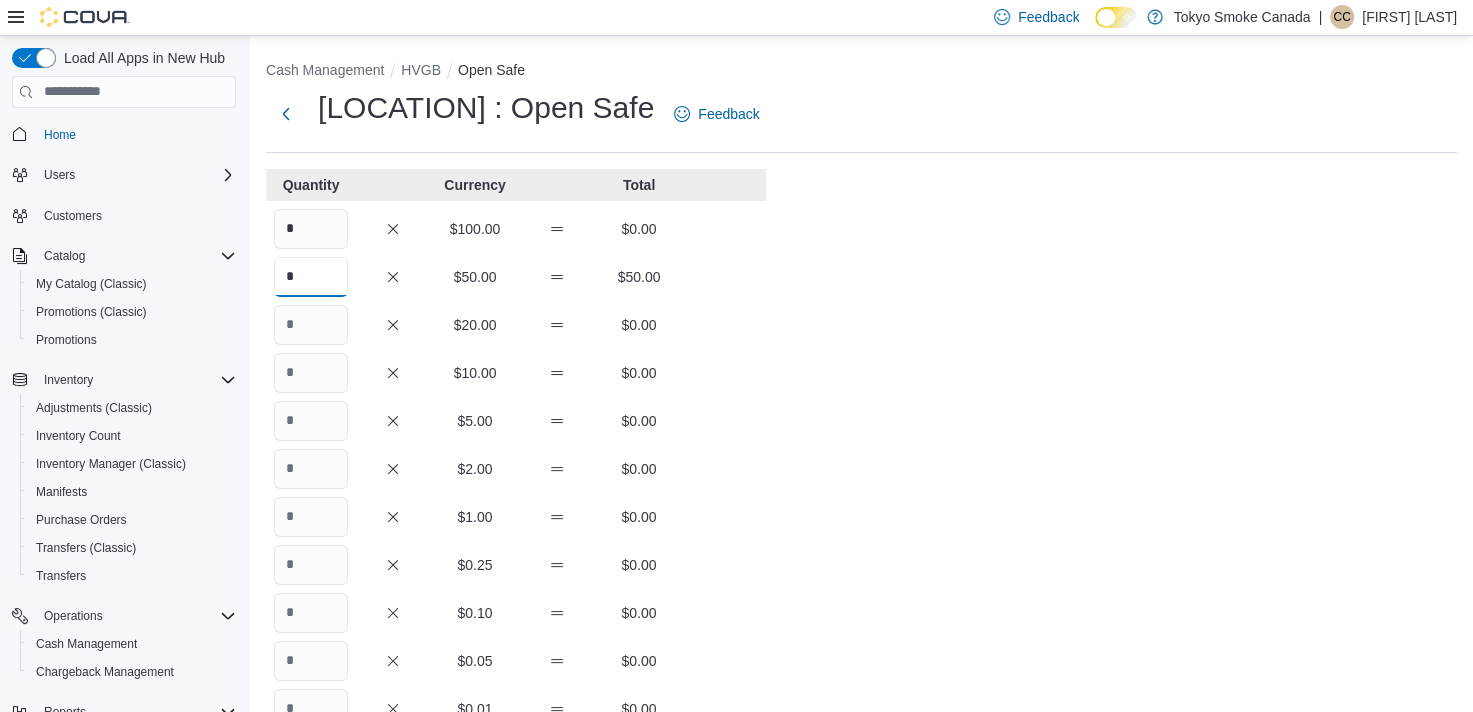 type on "*" 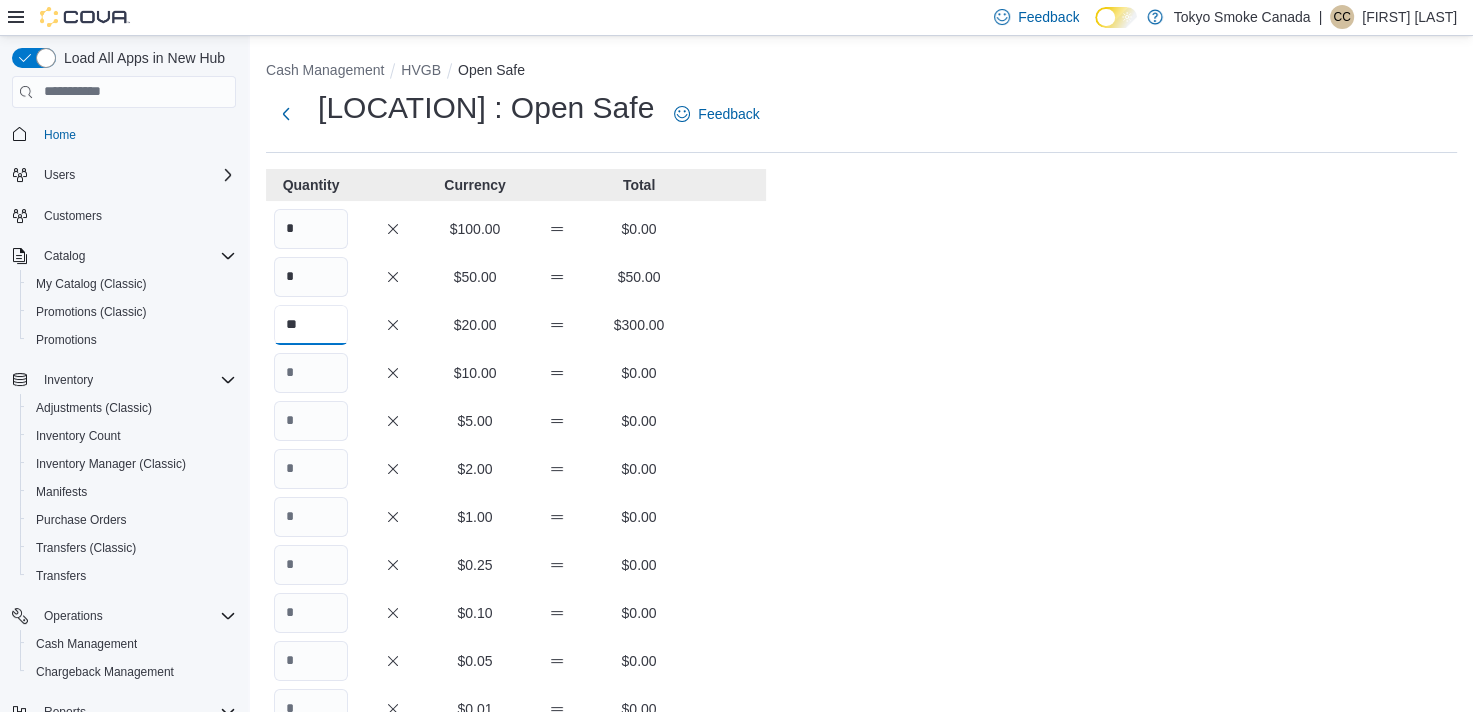 type on "**" 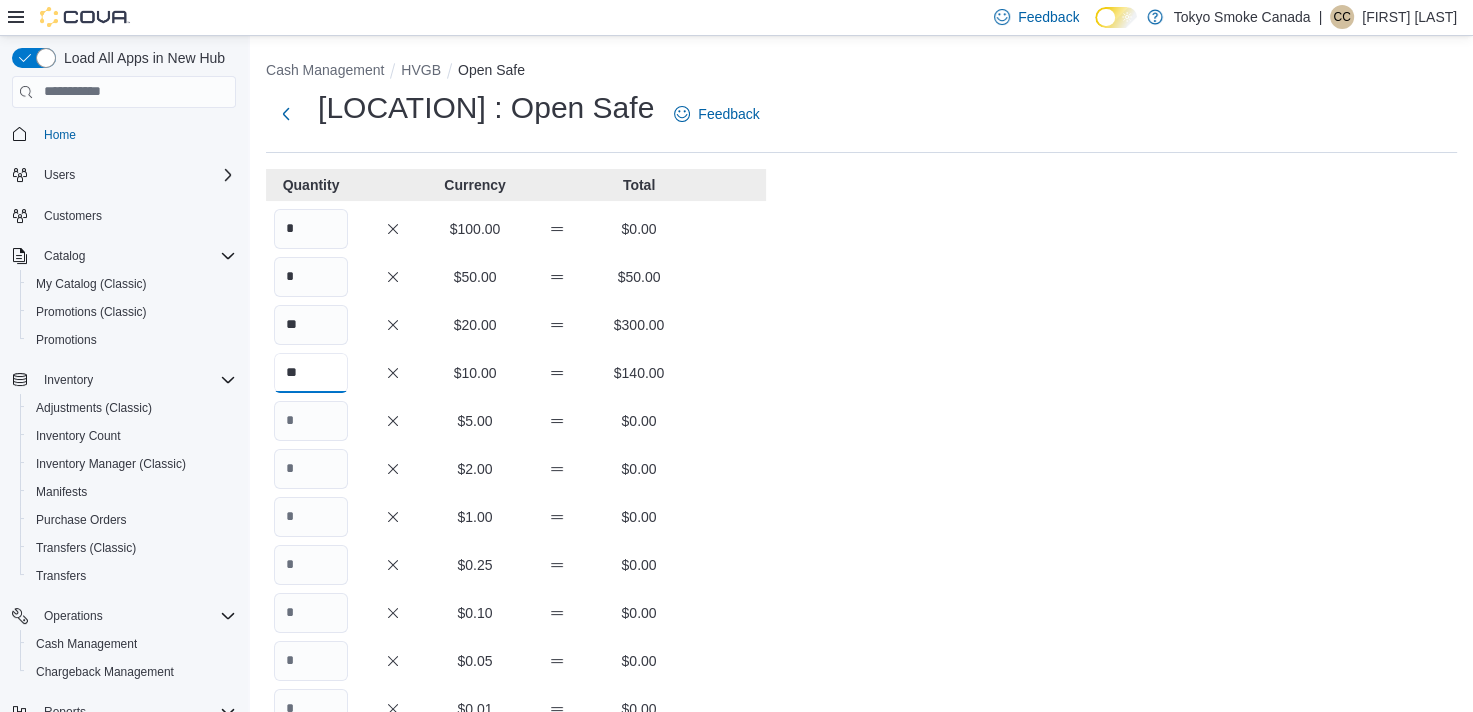 type on "**" 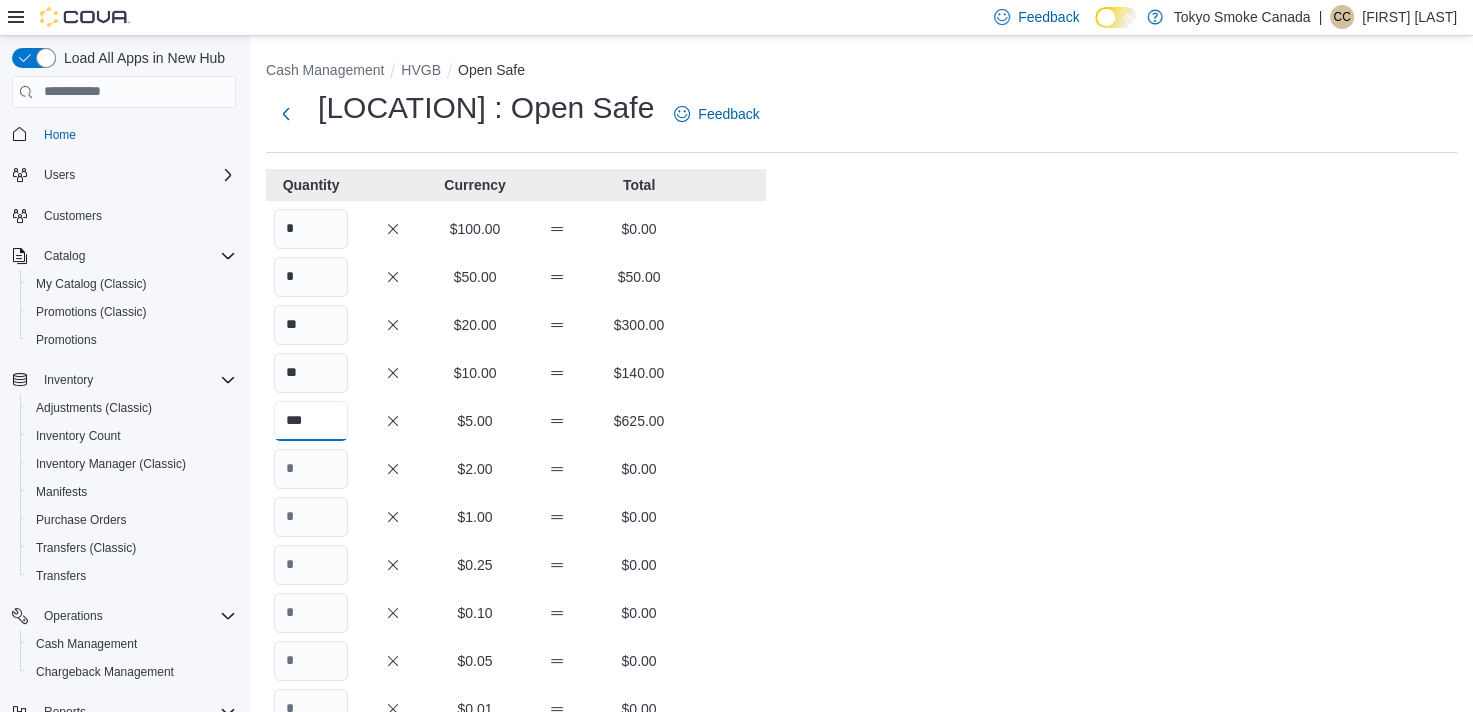 type on "***" 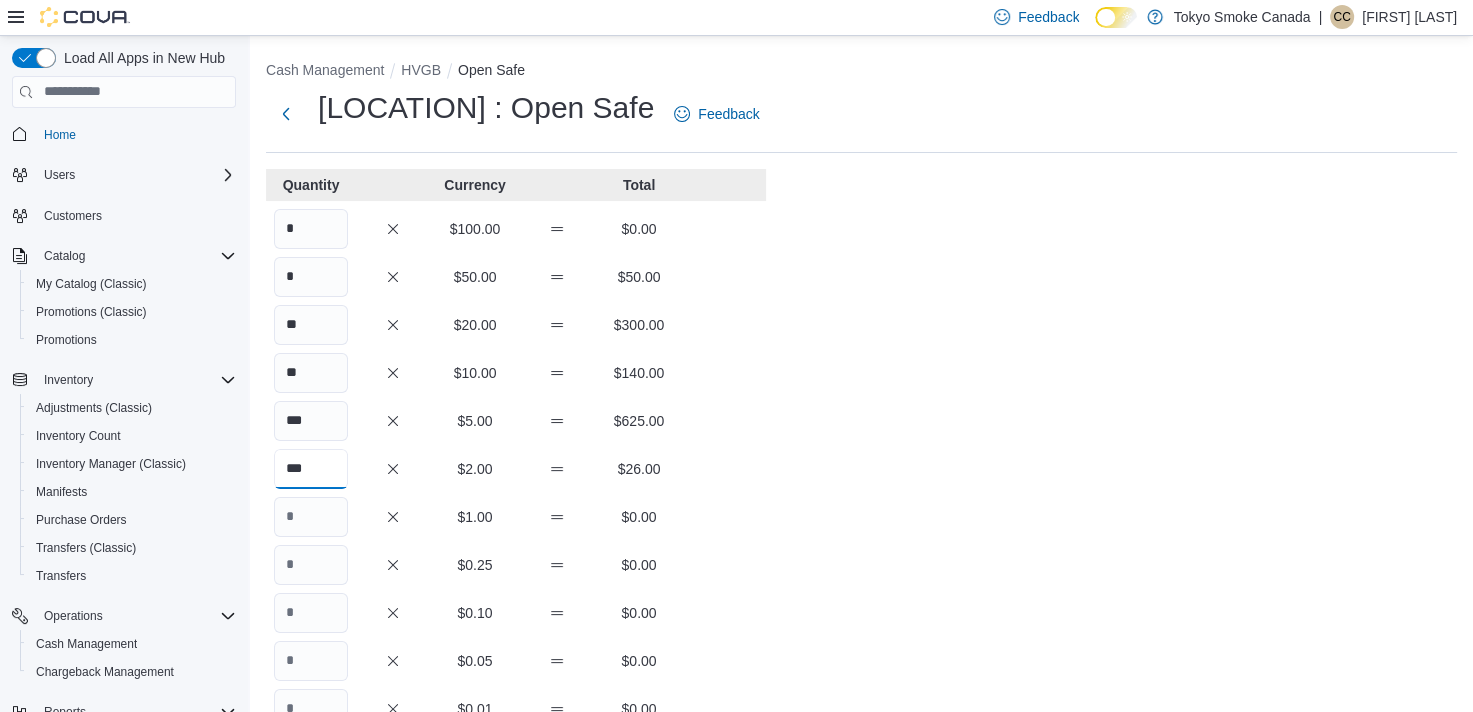 type on "***" 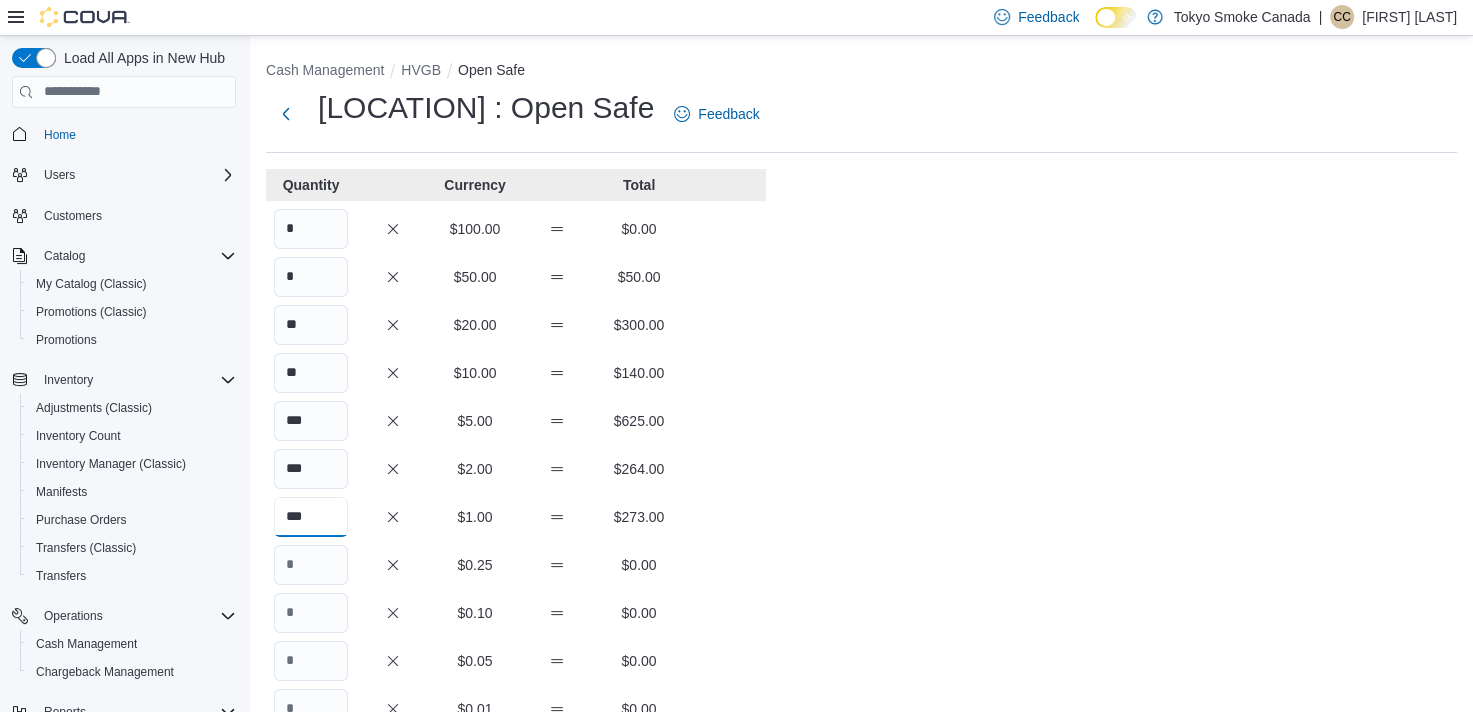 type on "***" 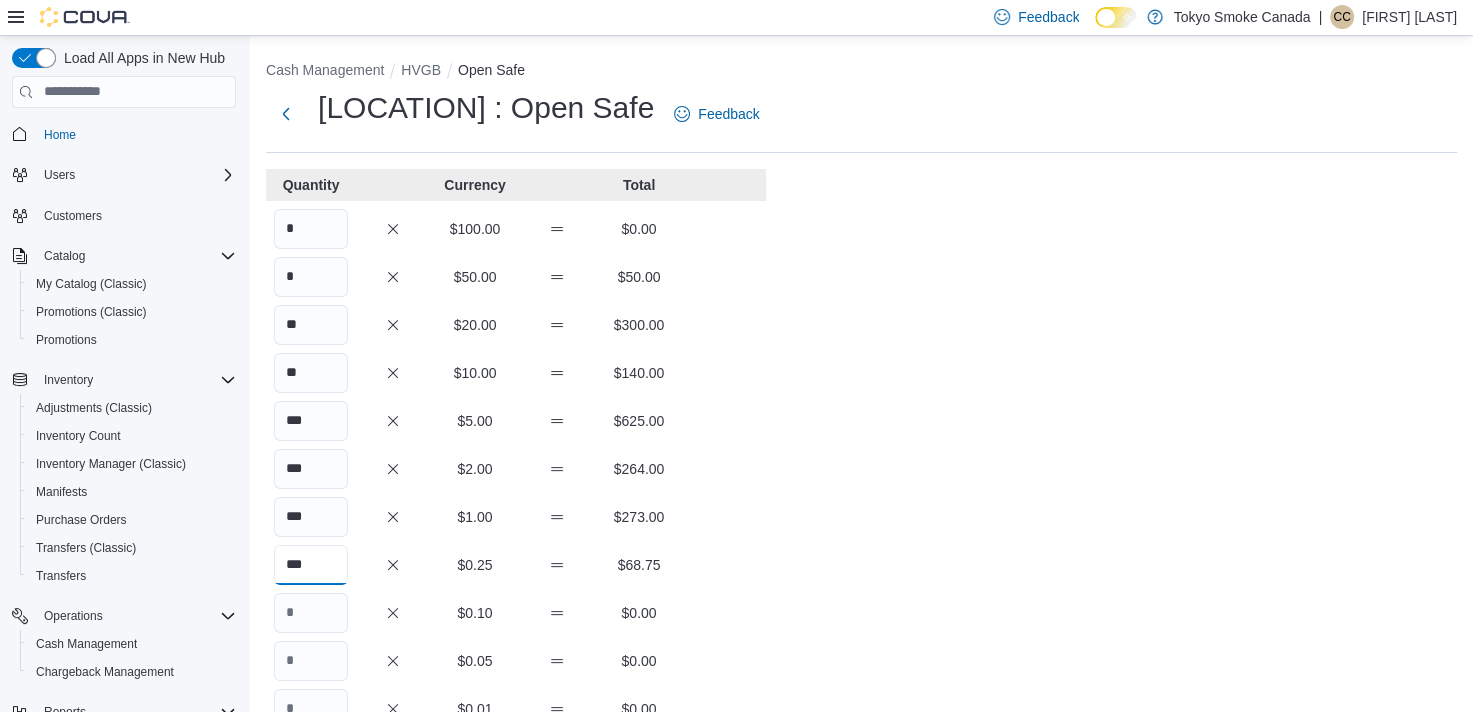 type on "***" 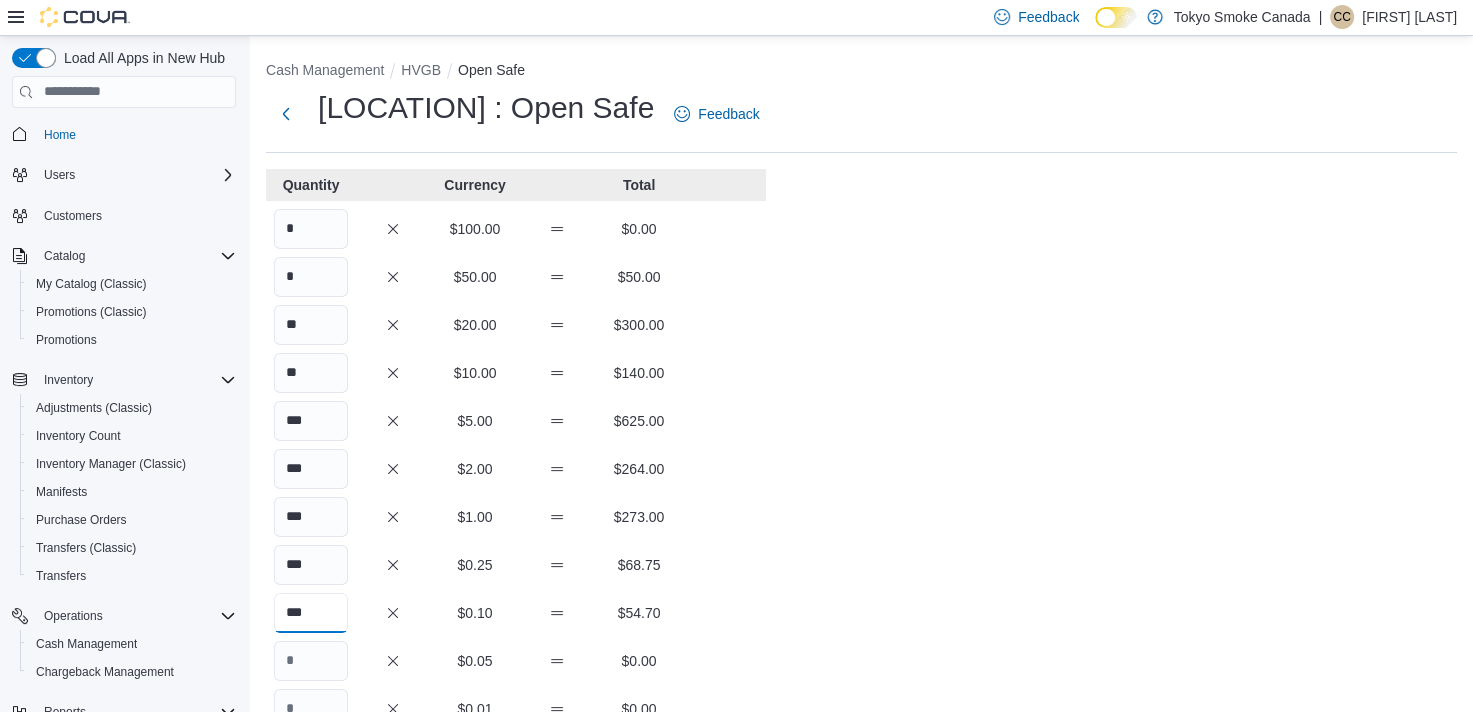 type on "***" 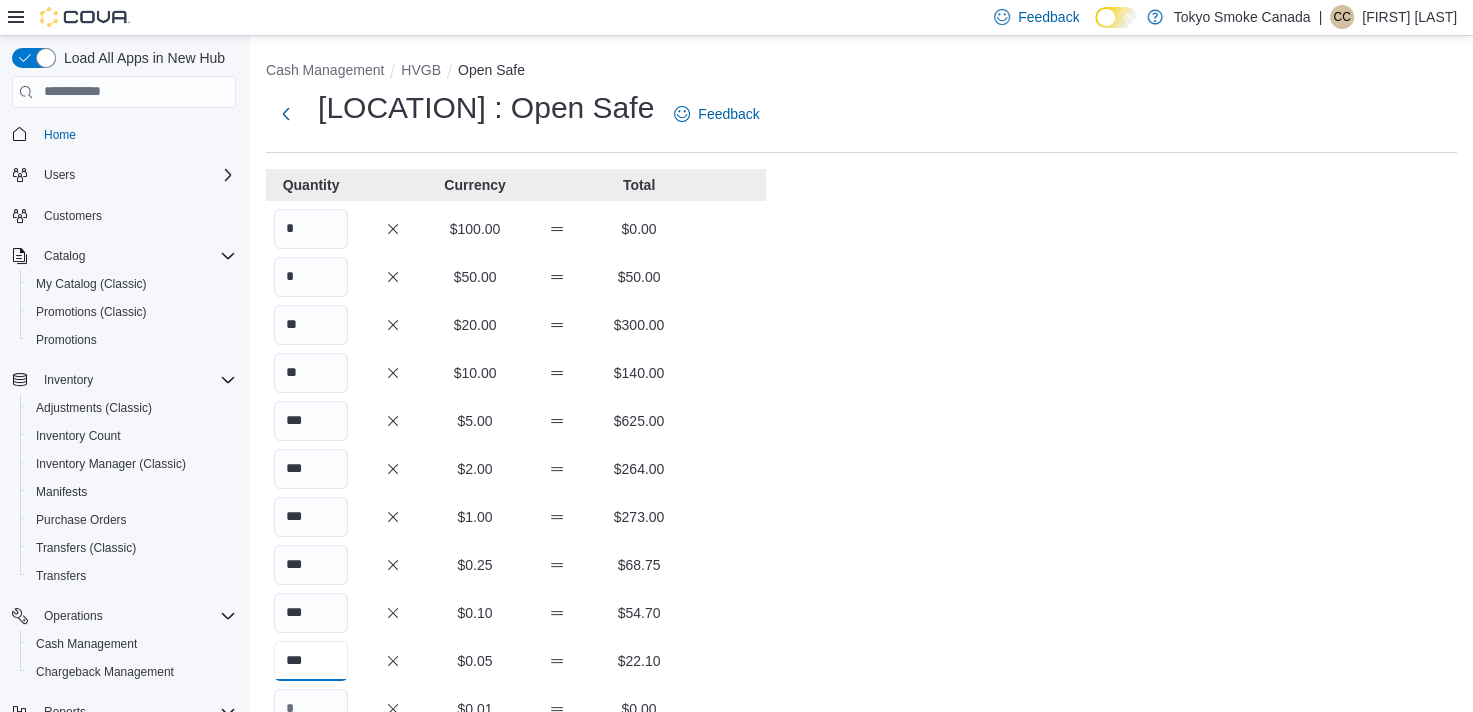 type on "***" 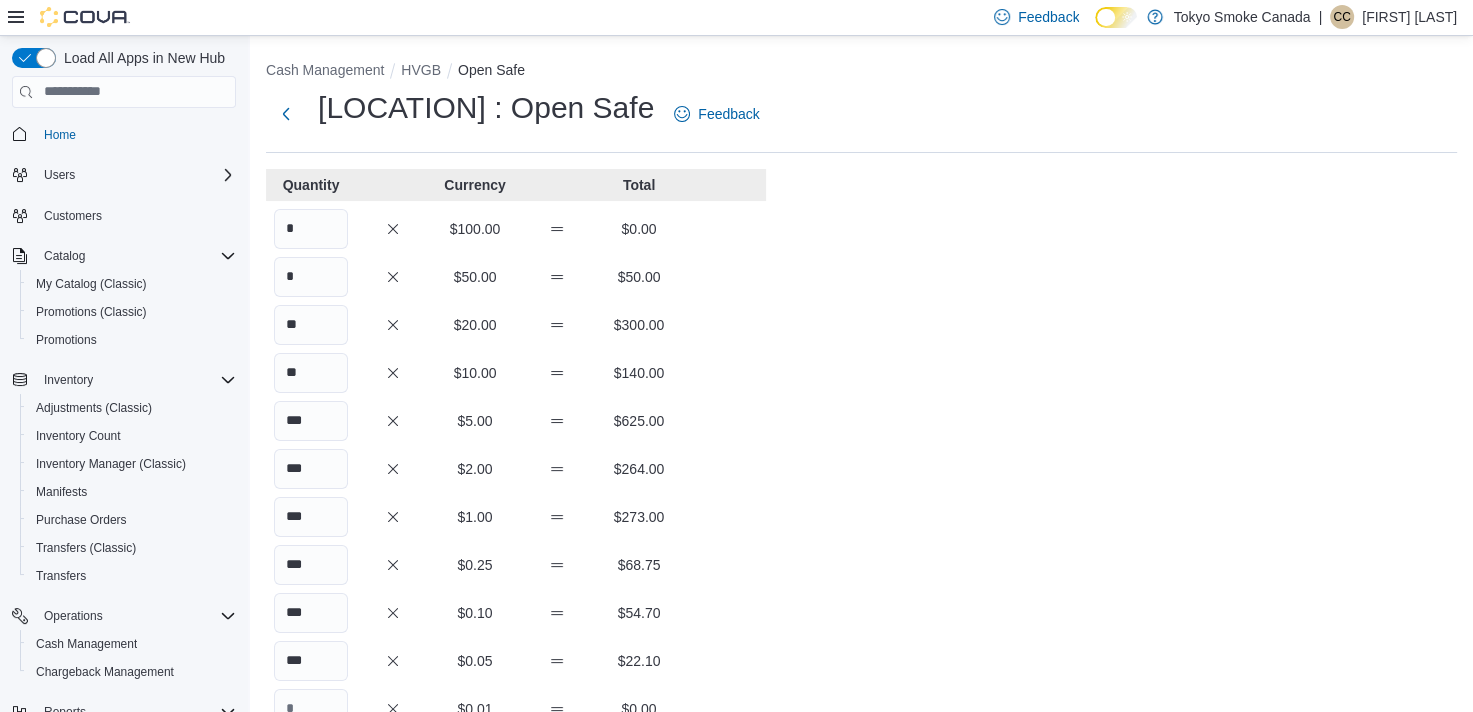 click on "Quantity Currency Total * $100.00 $0.00 * $50.00 $50.00 ** $20.00 $300.00 ** $10.00 $140.00 *** $5.00 $625.00 *** $2.00 $264.00 *** $1.00 $273.00 *** $0.25 $68.75 *** $0.10 $54.70 *** $0.05 $22.10 $0.01 $0.00 Your Total $1,797.55 Expected Total $1,797.55 Difference $0.00 Notes Cancel Save" at bounding box center [516, 616] 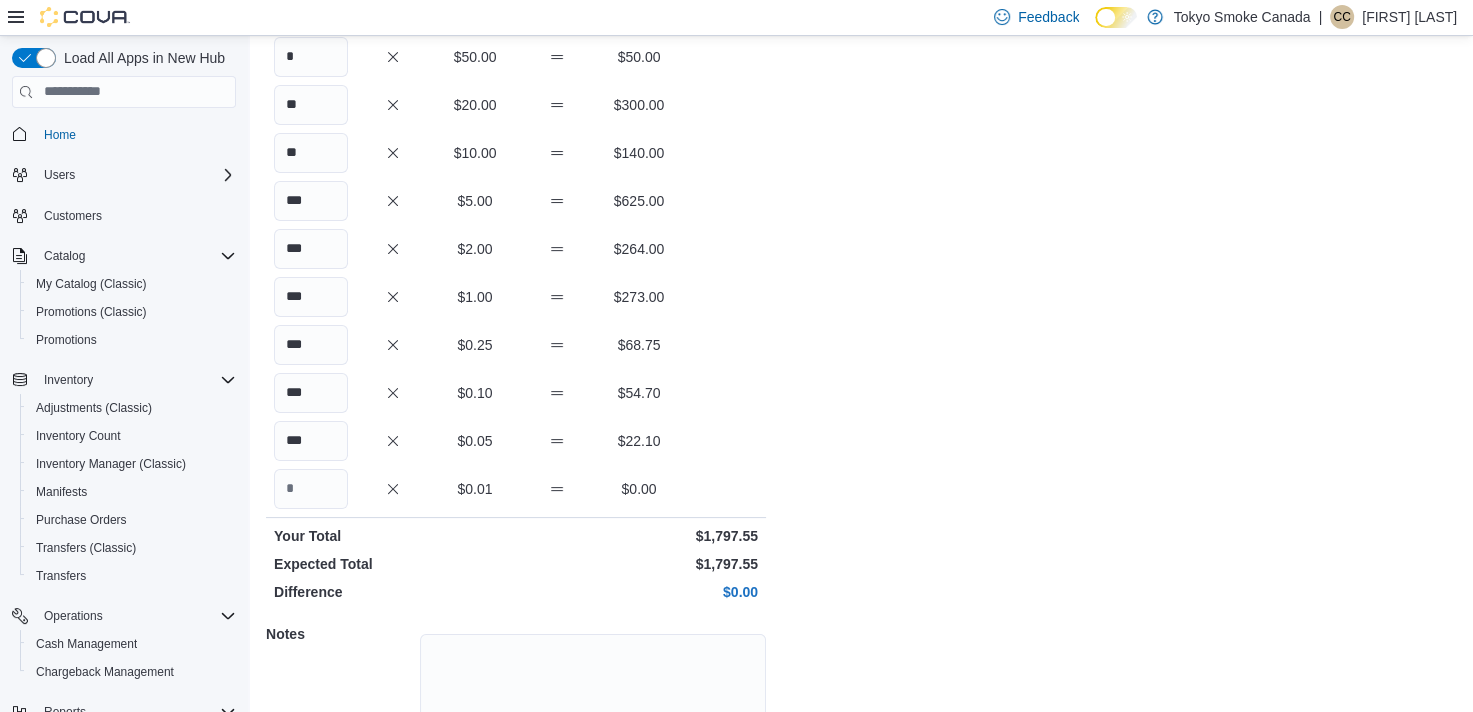 scroll, scrollTop: 367, scrollLeft: 0, axis: vertical 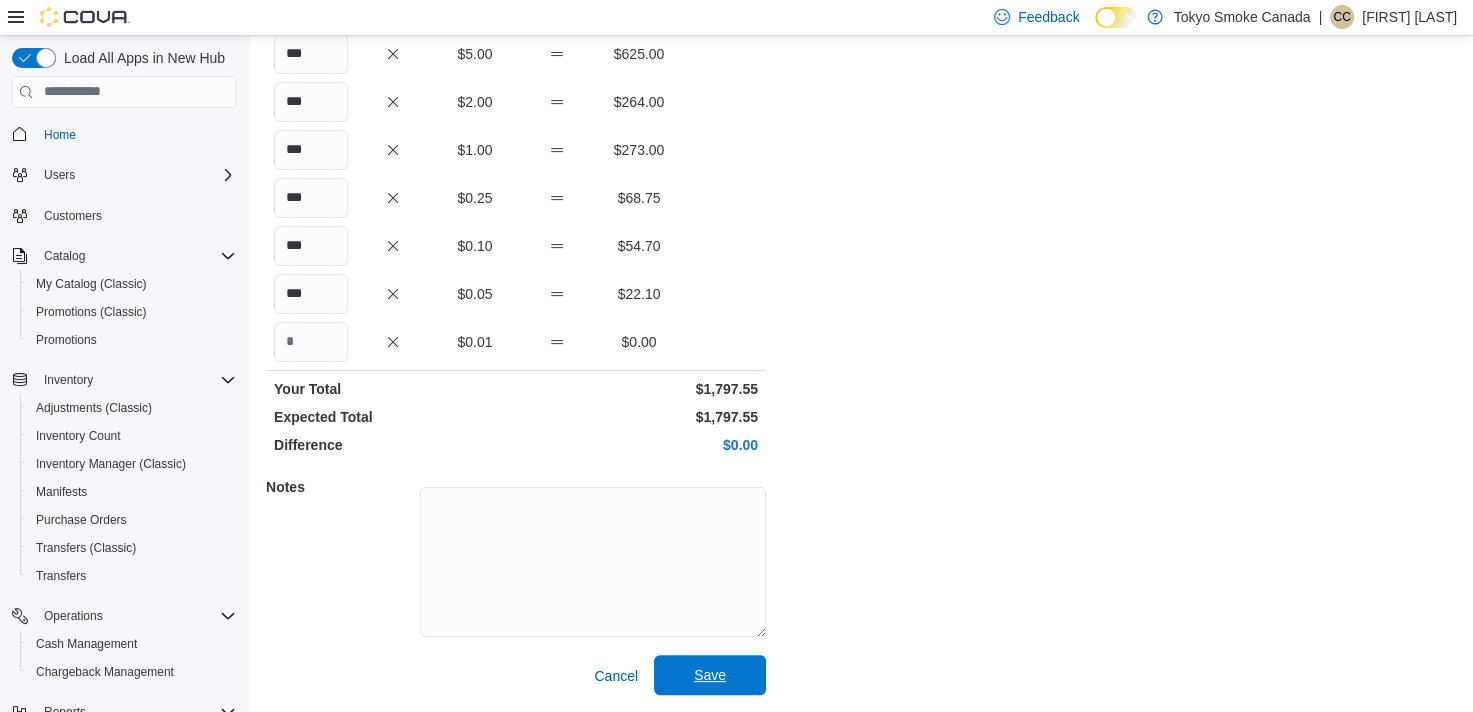 click on "Save" at bounding box center [710, 675] 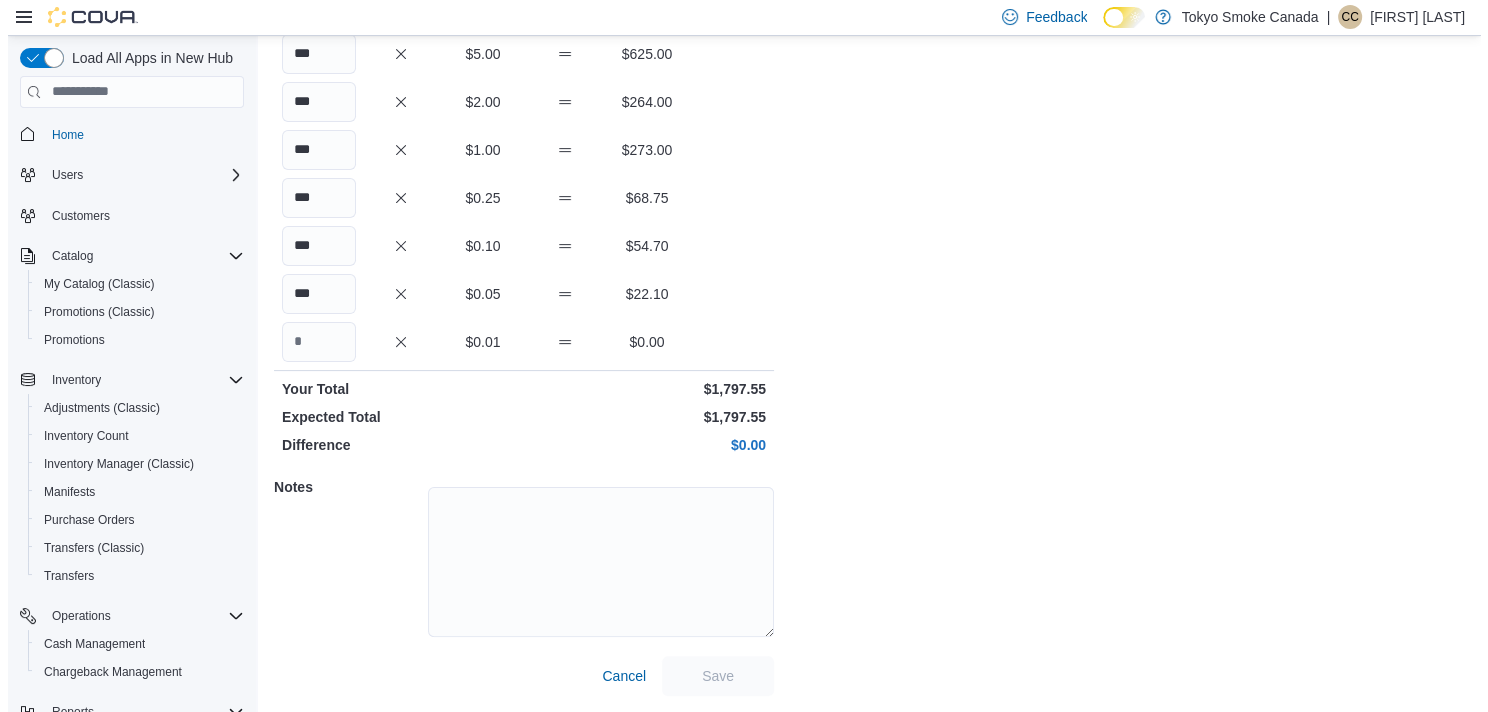 scroll, scrollTop: 0, scrollLeft: 0, axis: both 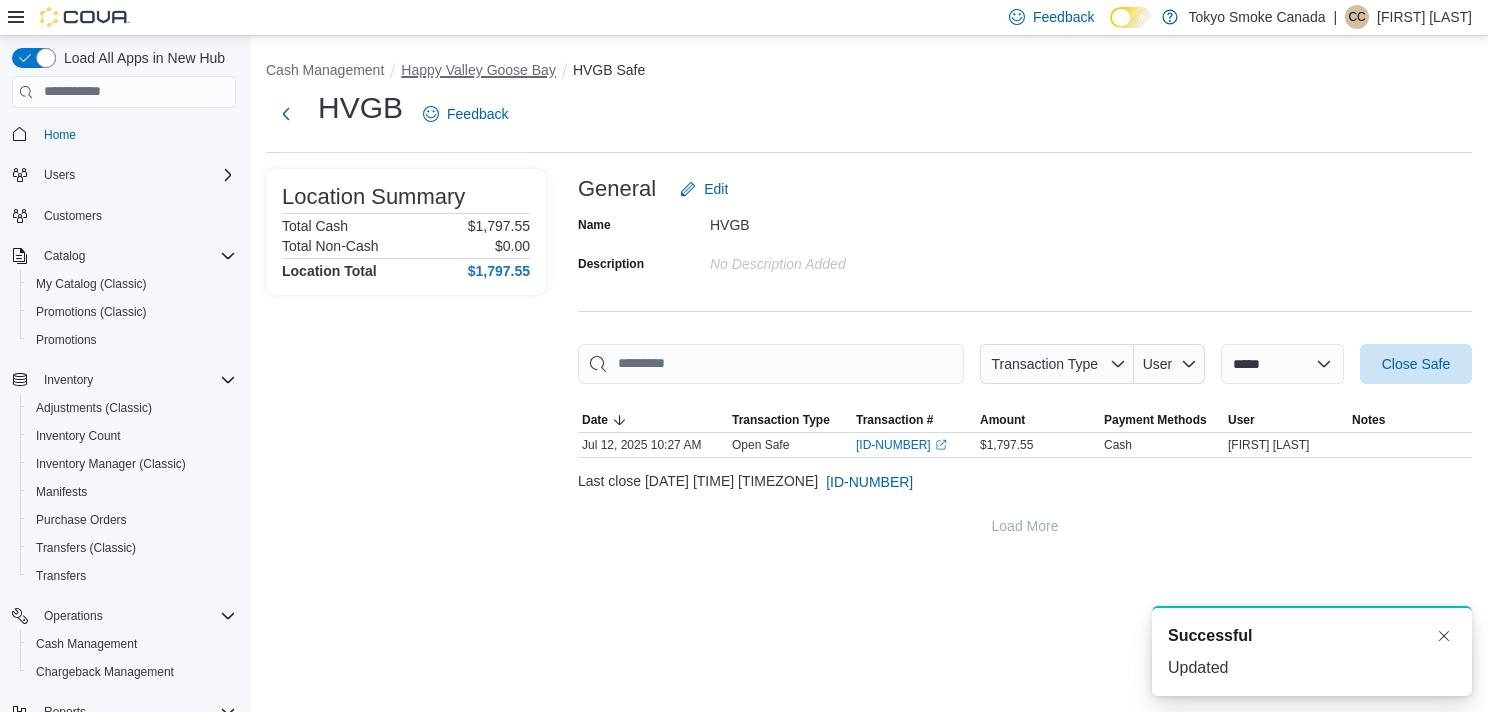 click on "Happy Valley Goose Bay" at bounding box center (478, 70) 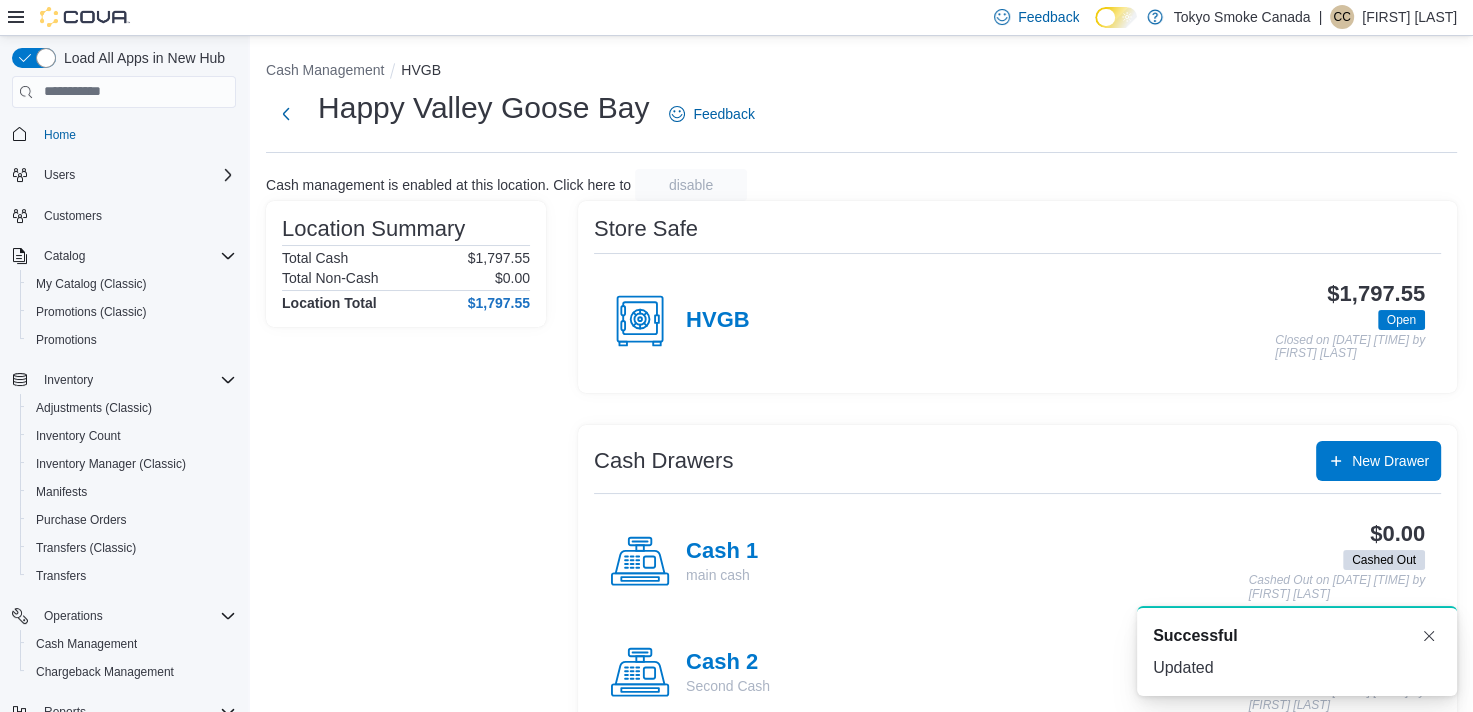 click on "Cash 1" at bounding box center [722, 552] 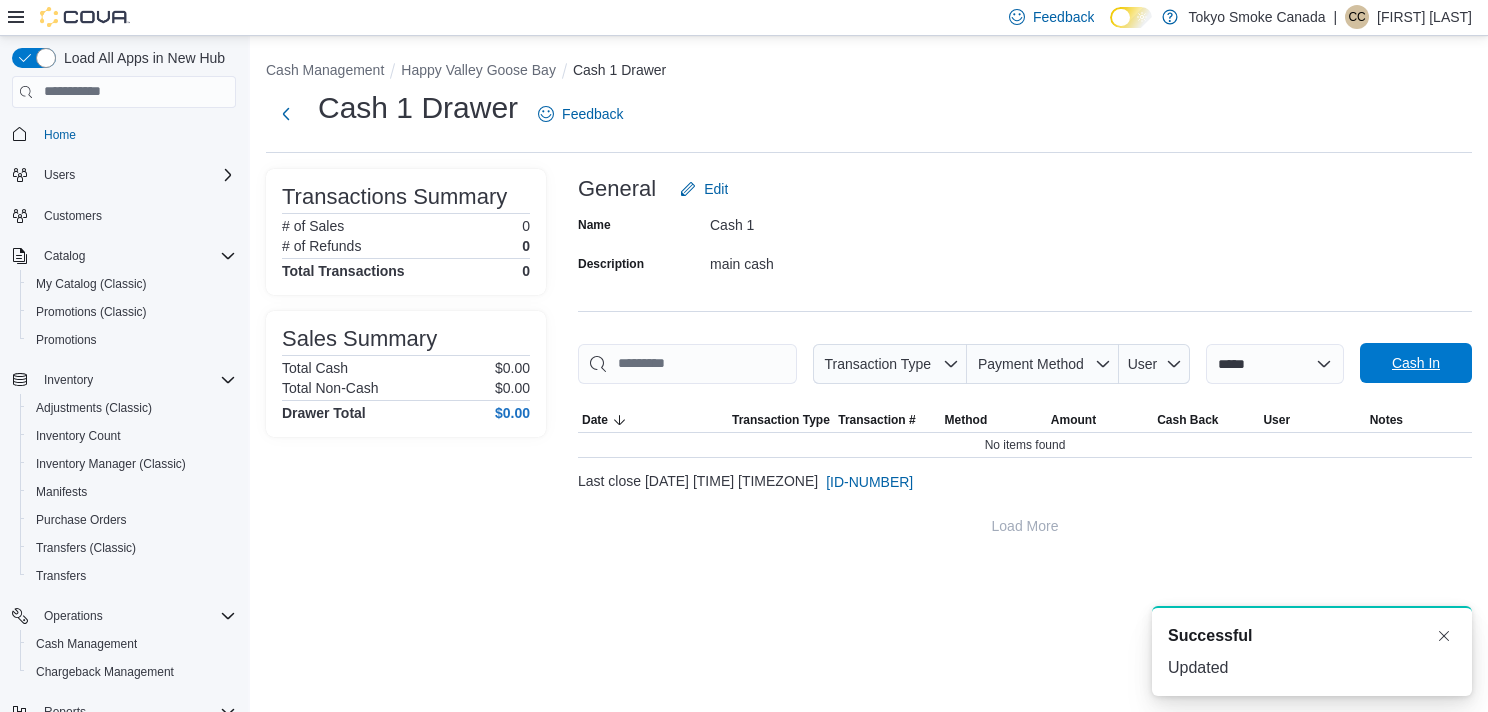 click on "Cash In" at bounding box center (1416, 363) 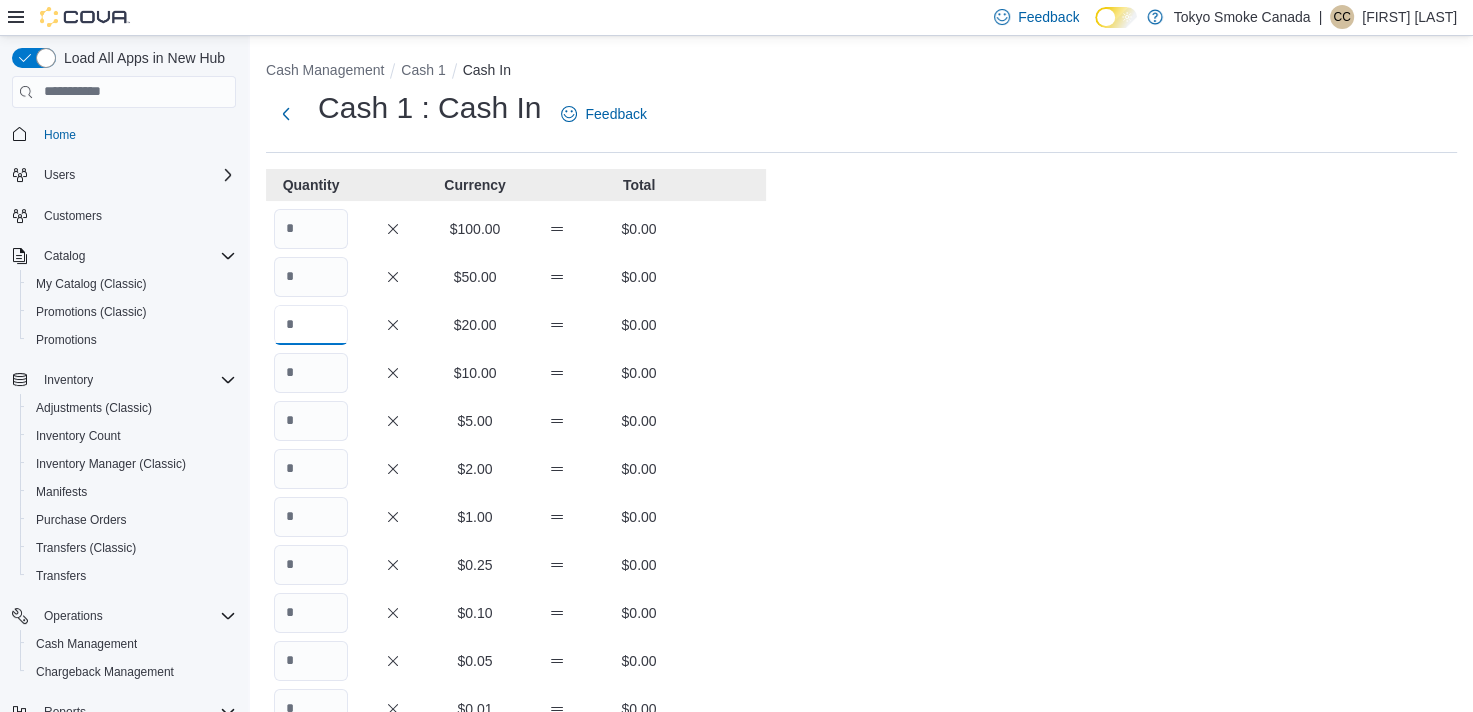 click at bounding box center (311, 325) 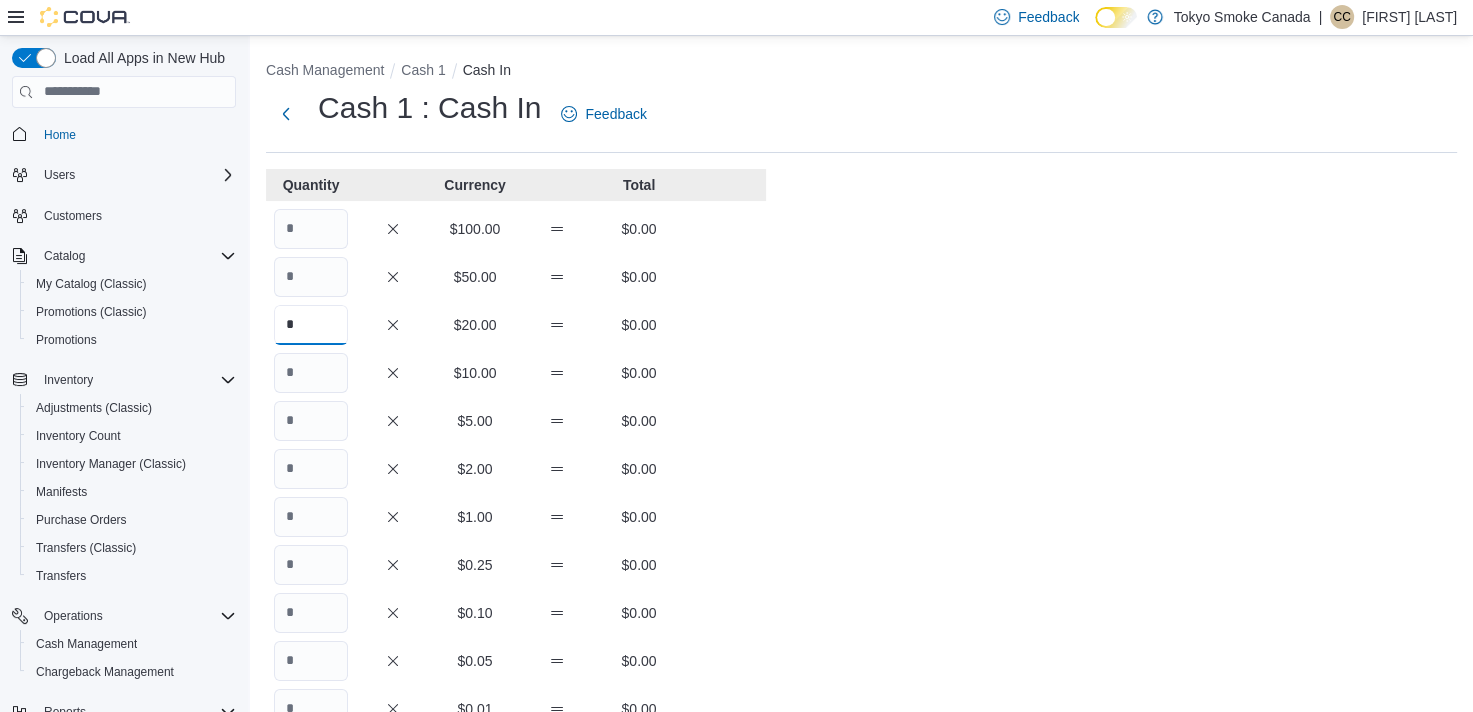 type on "*" 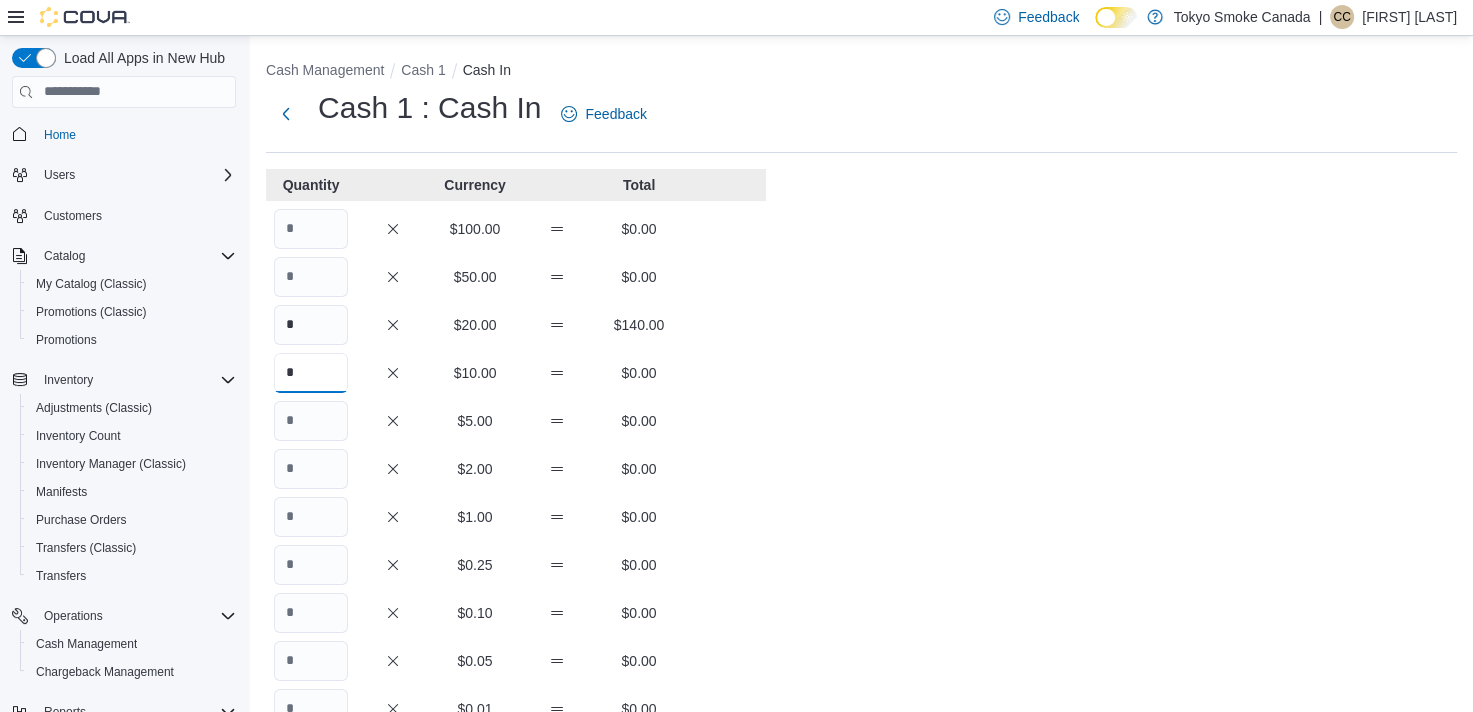 type on "*" 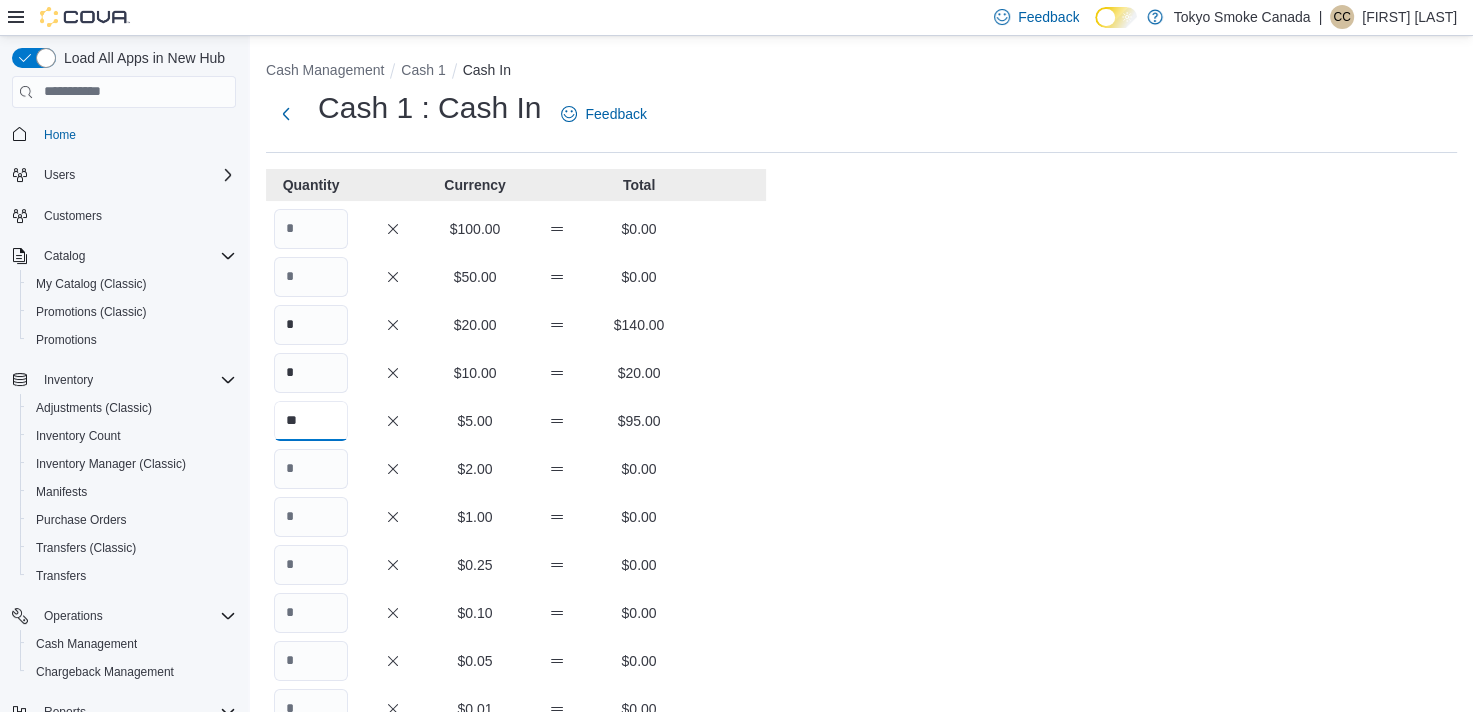 type on "**" 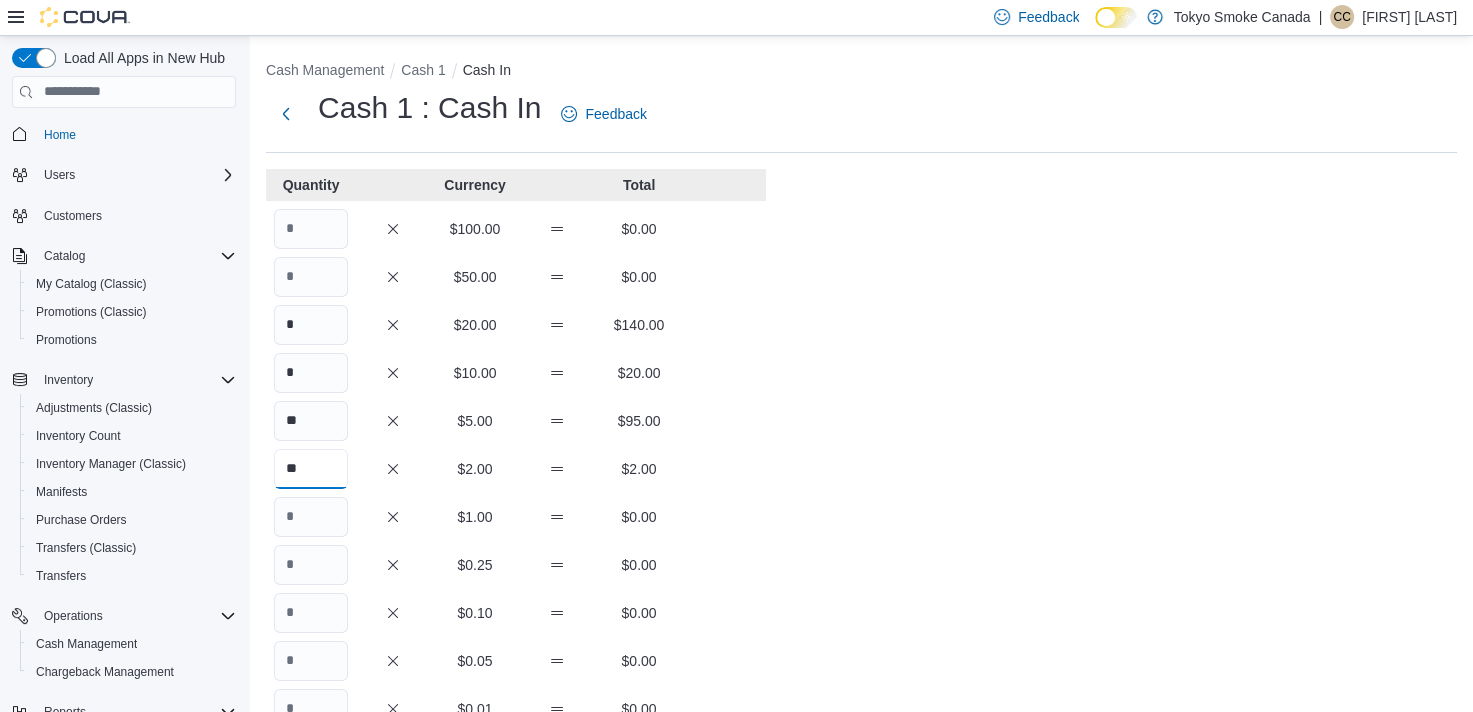 type on "**" 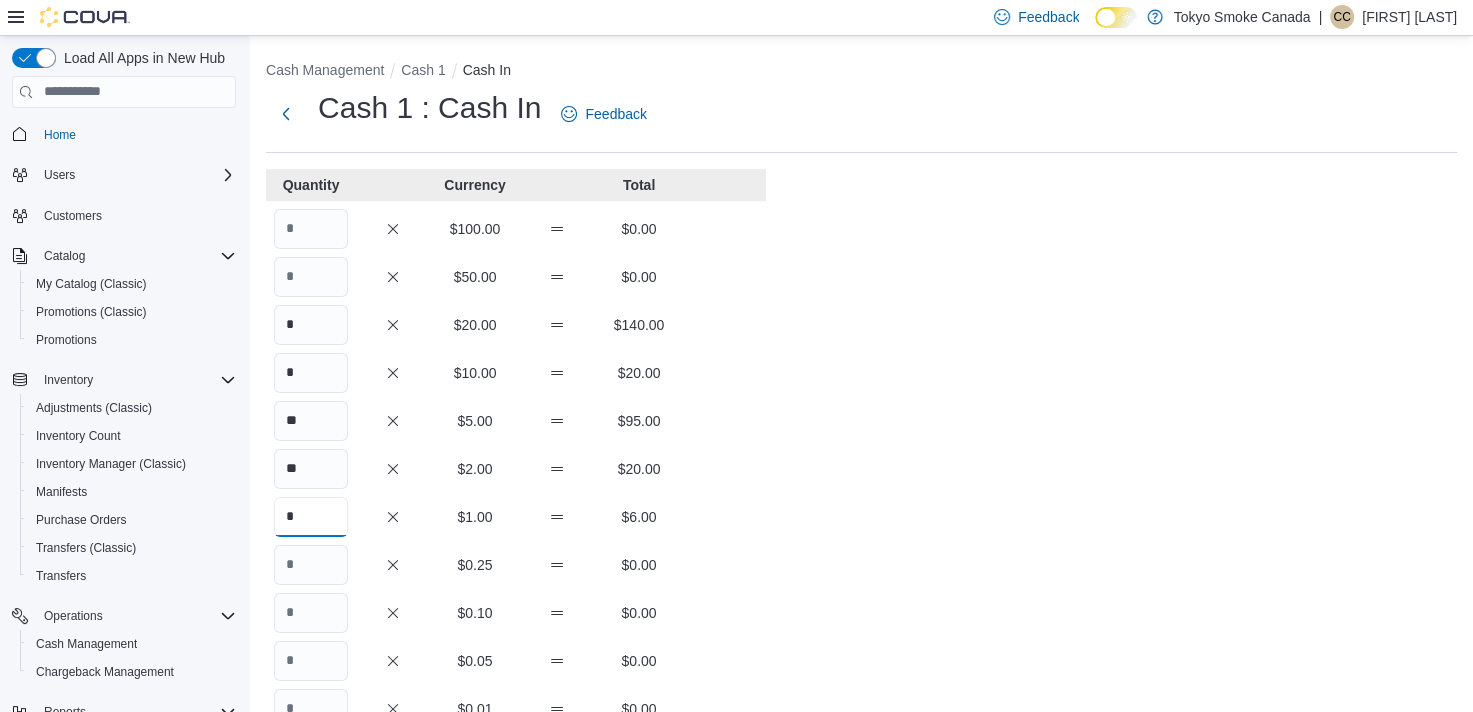 type on "*" 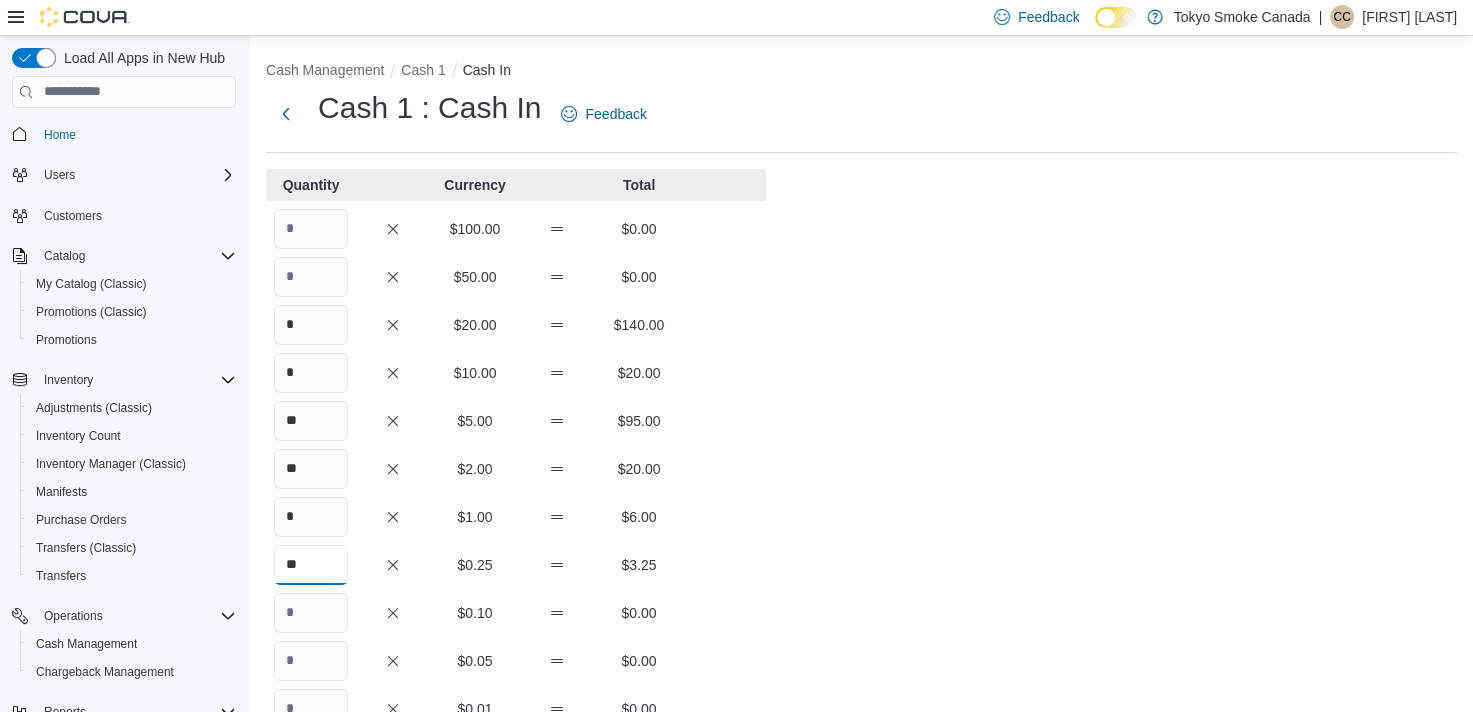 type on "**" 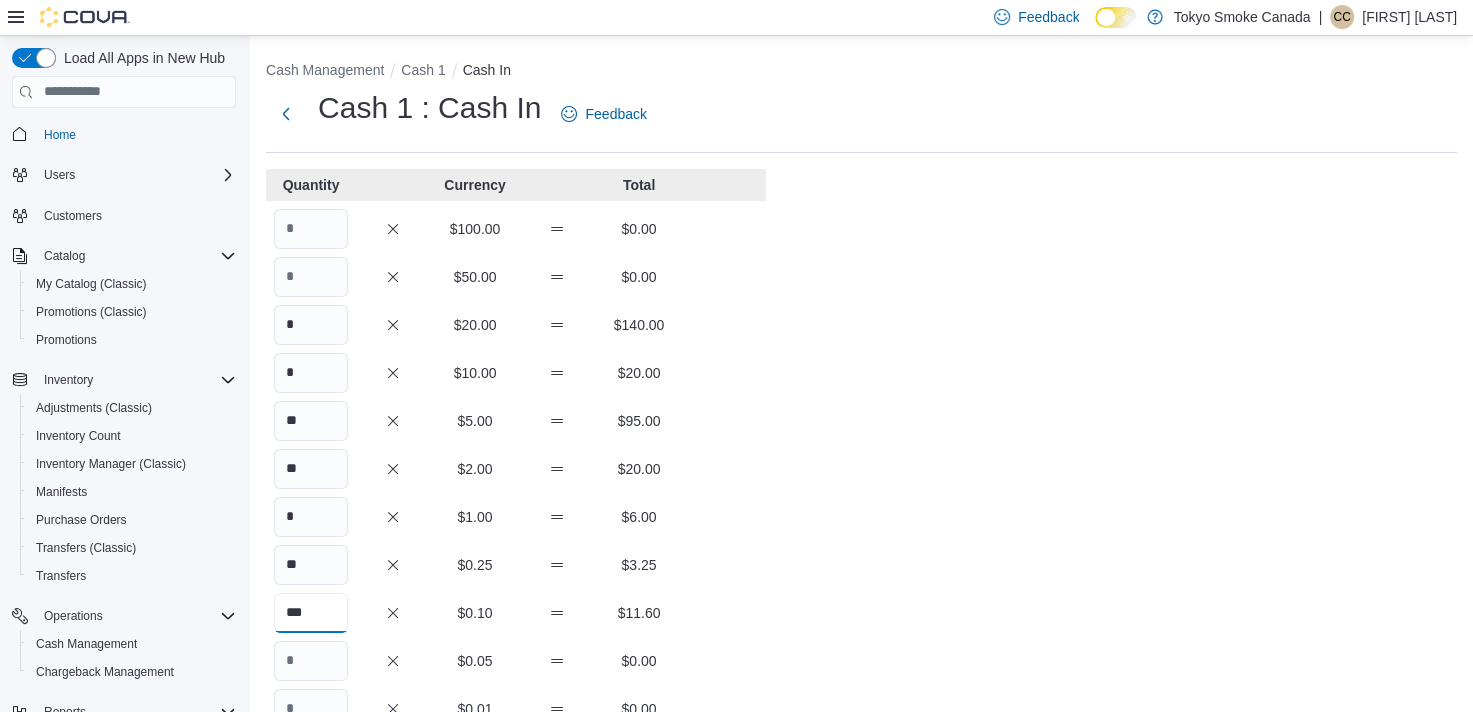 type on "***" 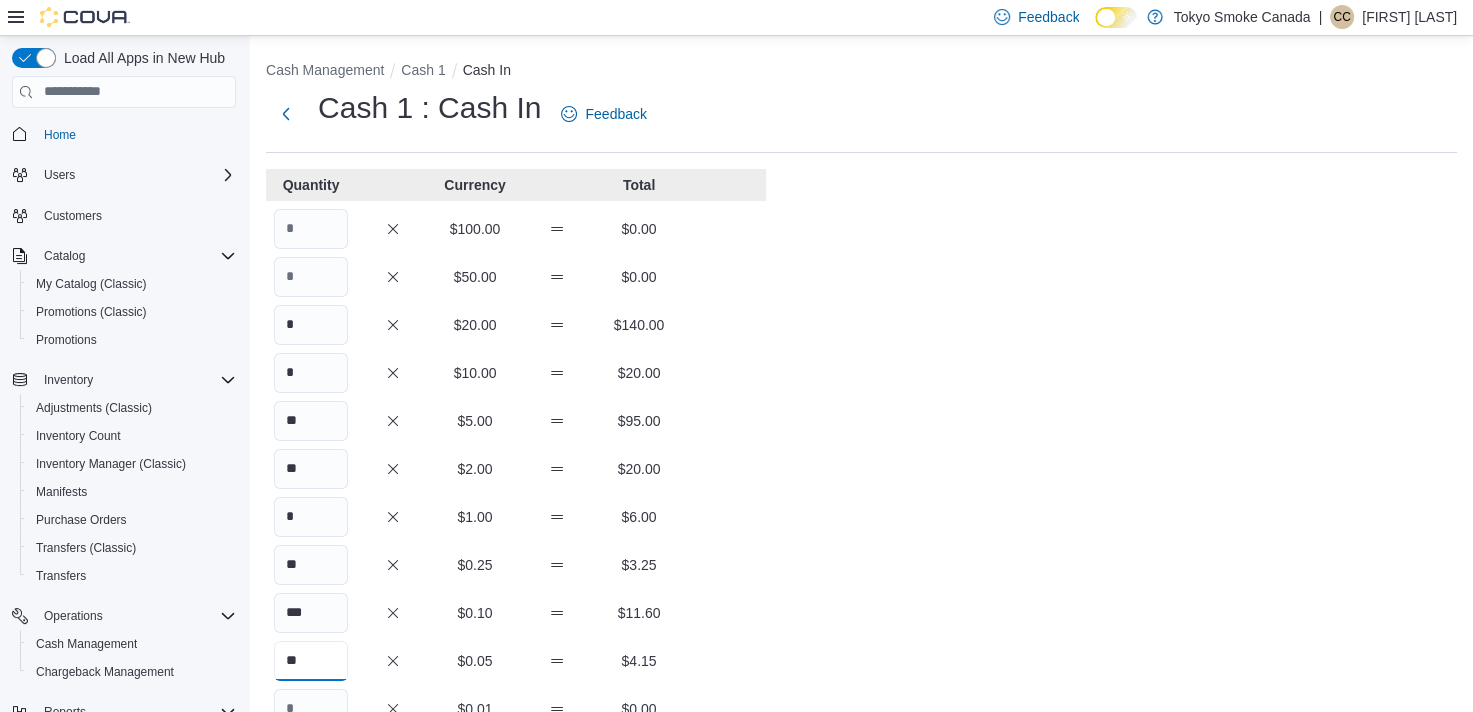 type on "**" 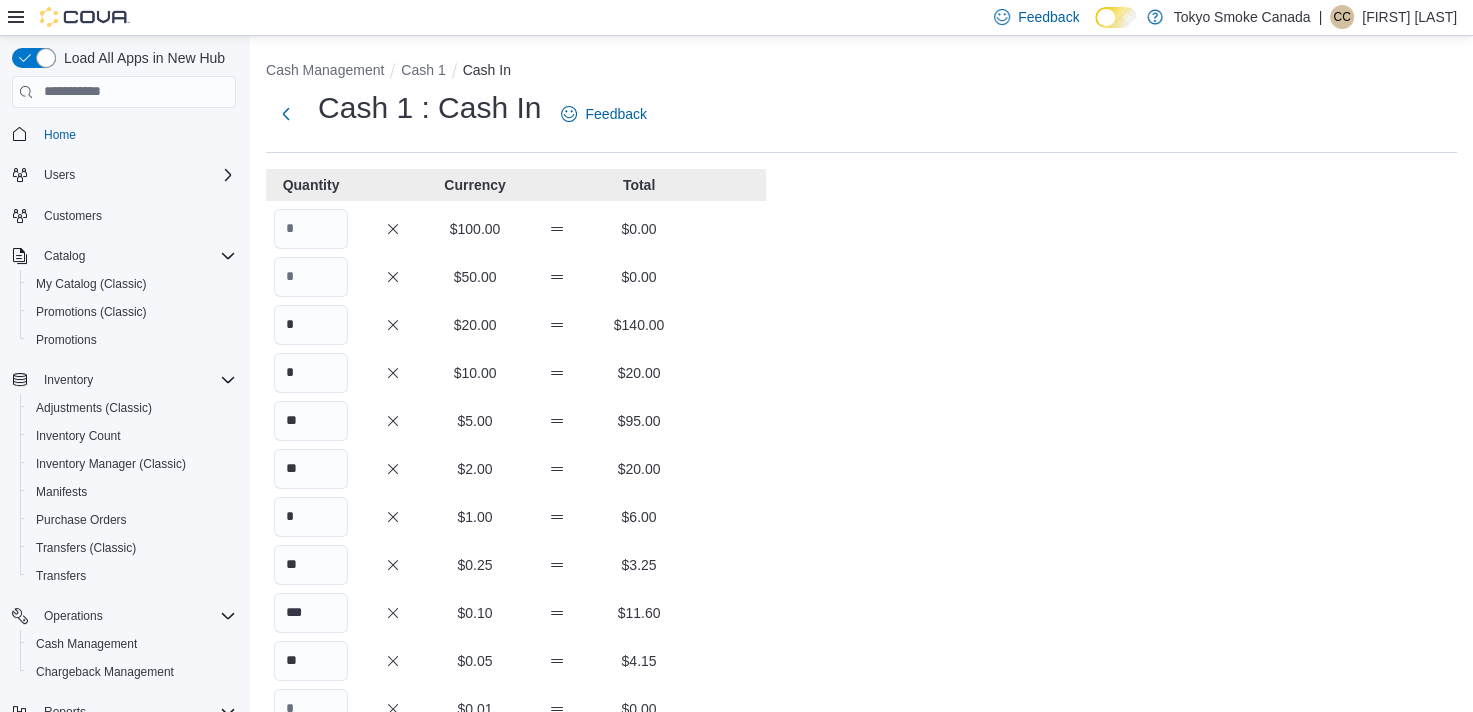click on "Cash Management Cash 1 Cash In Cash 1 : Cash In Feedback   Quantity Currency Total $100.00 $0.00 $50.00 $0.00 * $20.00 $140.00 * $10.00 $20.00 ** $5.00 $95.00 ** $2.00 $20.00 * $1.00 $6.00 ** $0.25 $3.25 *** $0.10 $11.60 ** $0.05 $4.15 $0.01 $0.00 Your Total $300.00 Expected Total $0.00 Difference $300.00 Notes Cancel Save" at bounding box center [861, 557] 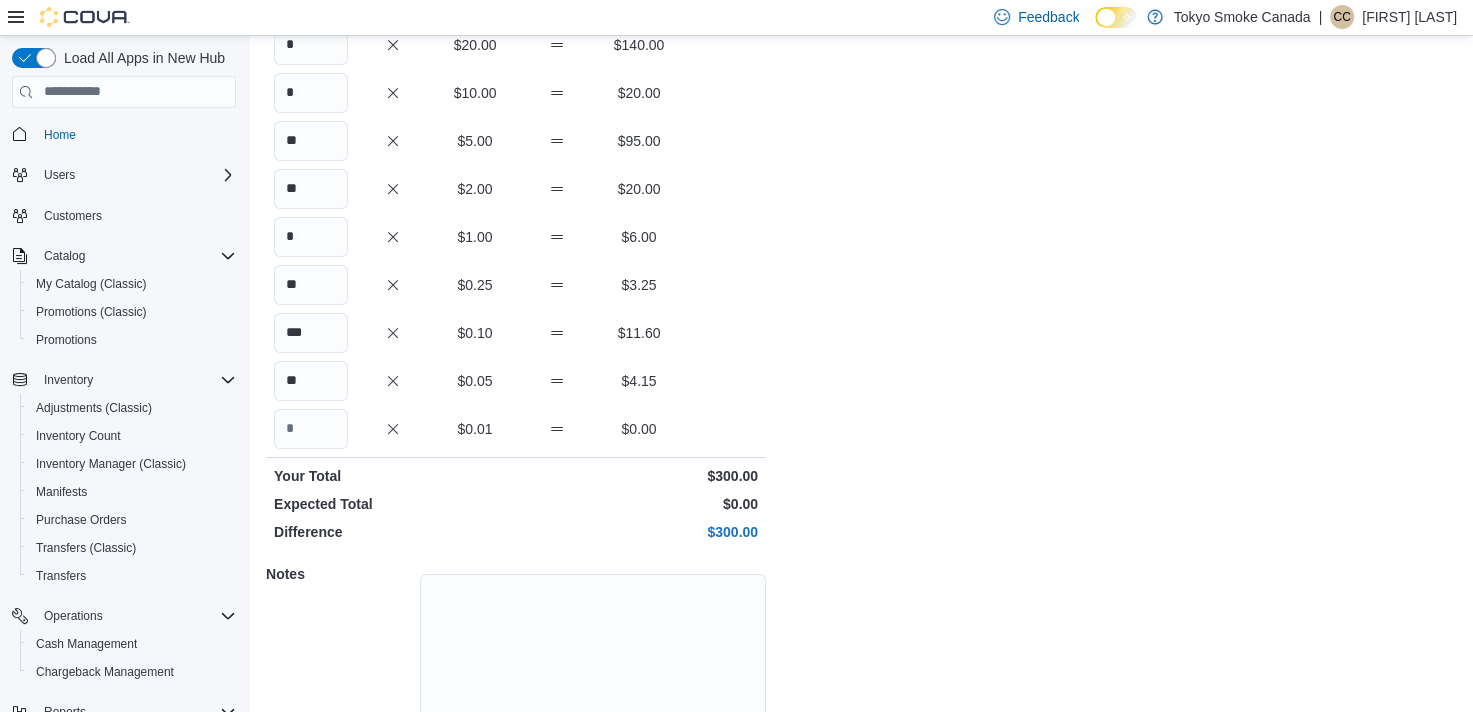 scroll, scrollTop: 367, scrollLeft: 0, axis: vertical 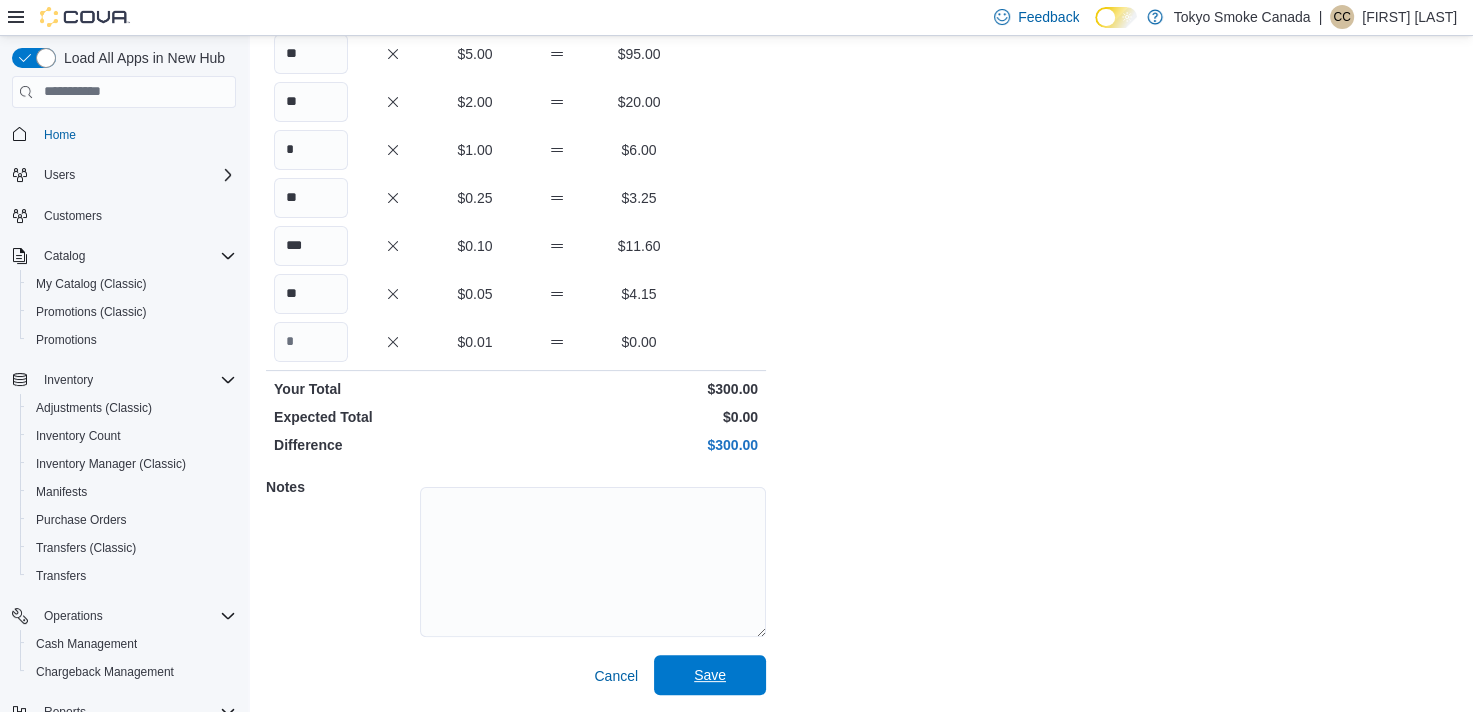 click on "Save" at bounding box center (710, 675) 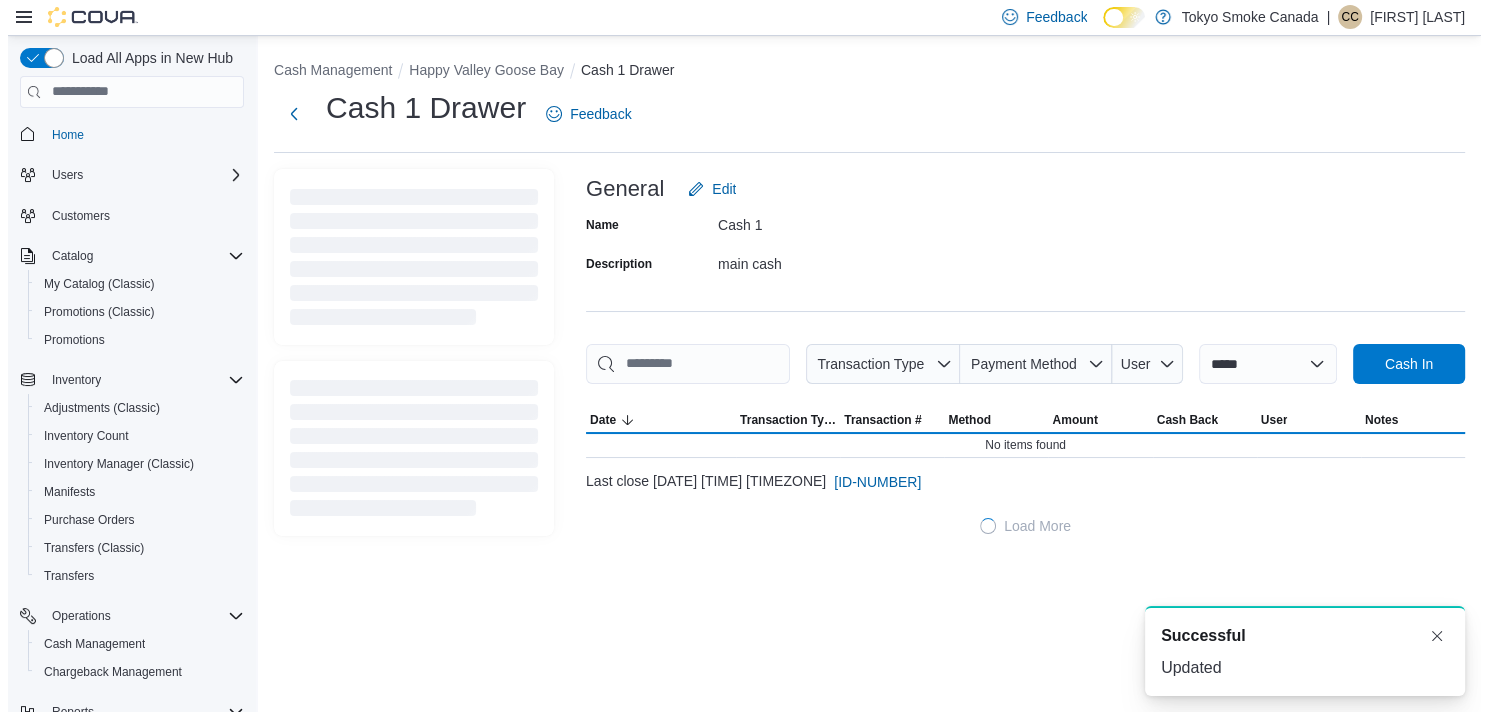 scroll, scrollTop: 0, scrollLeft: 0, axis: both 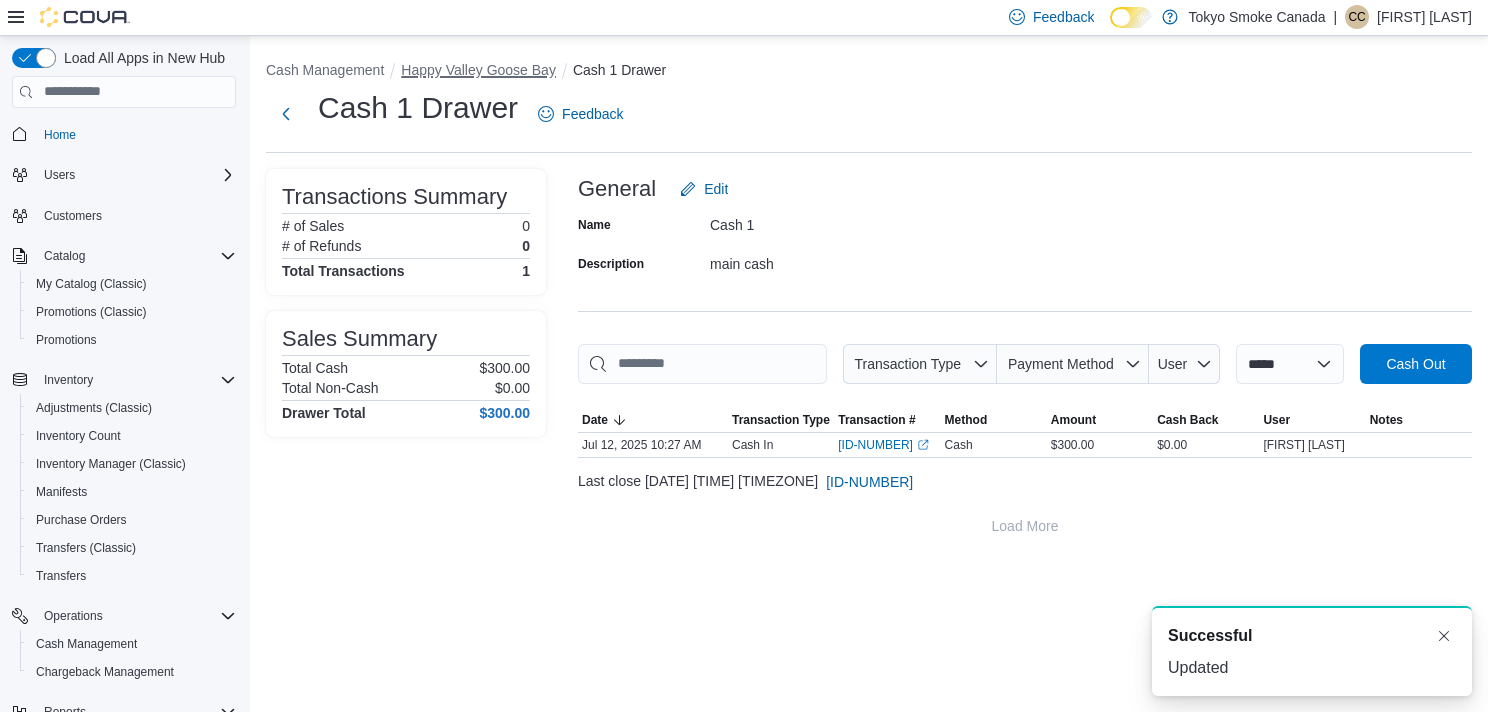 click on "Happy Valley Goose Bay" at bounding box center [478, 70] 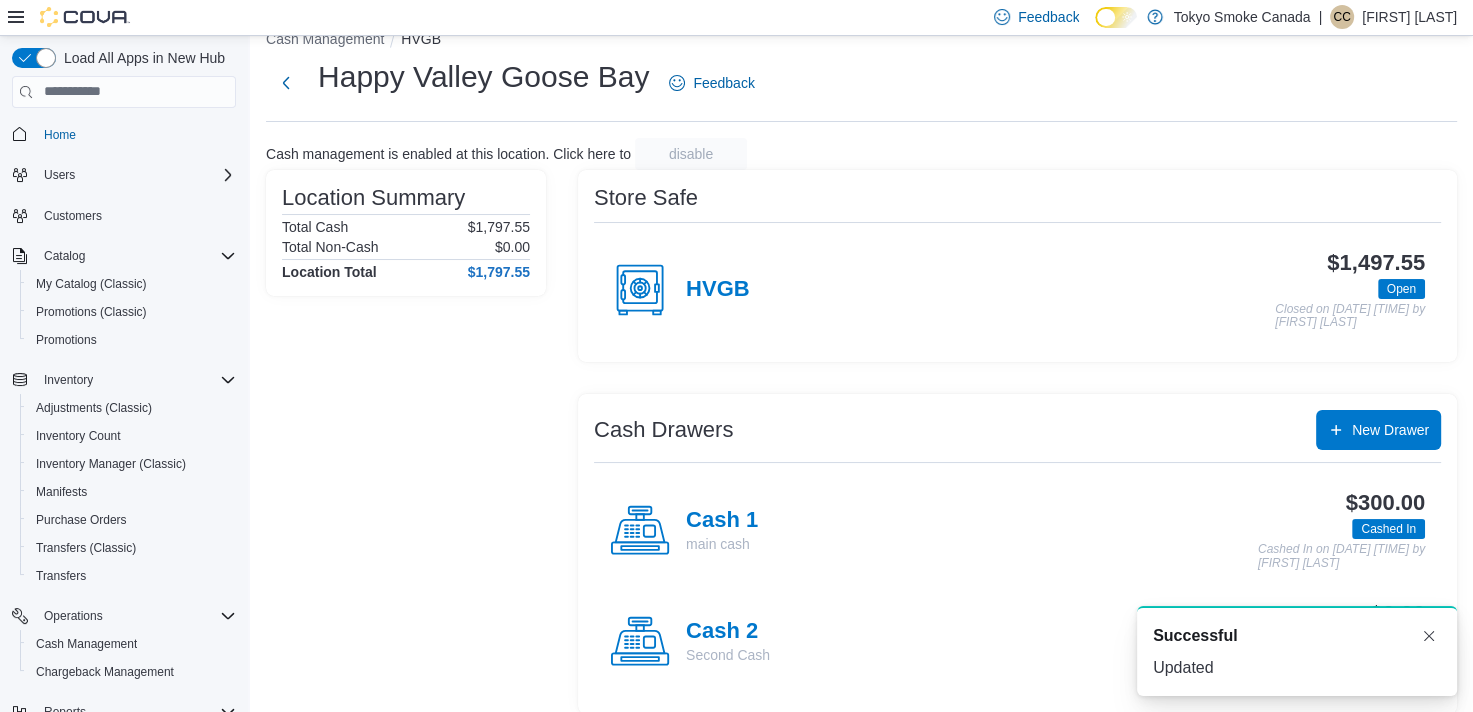 scroll, scrollTop: 48, scrollLeft: 0, axis: vertical 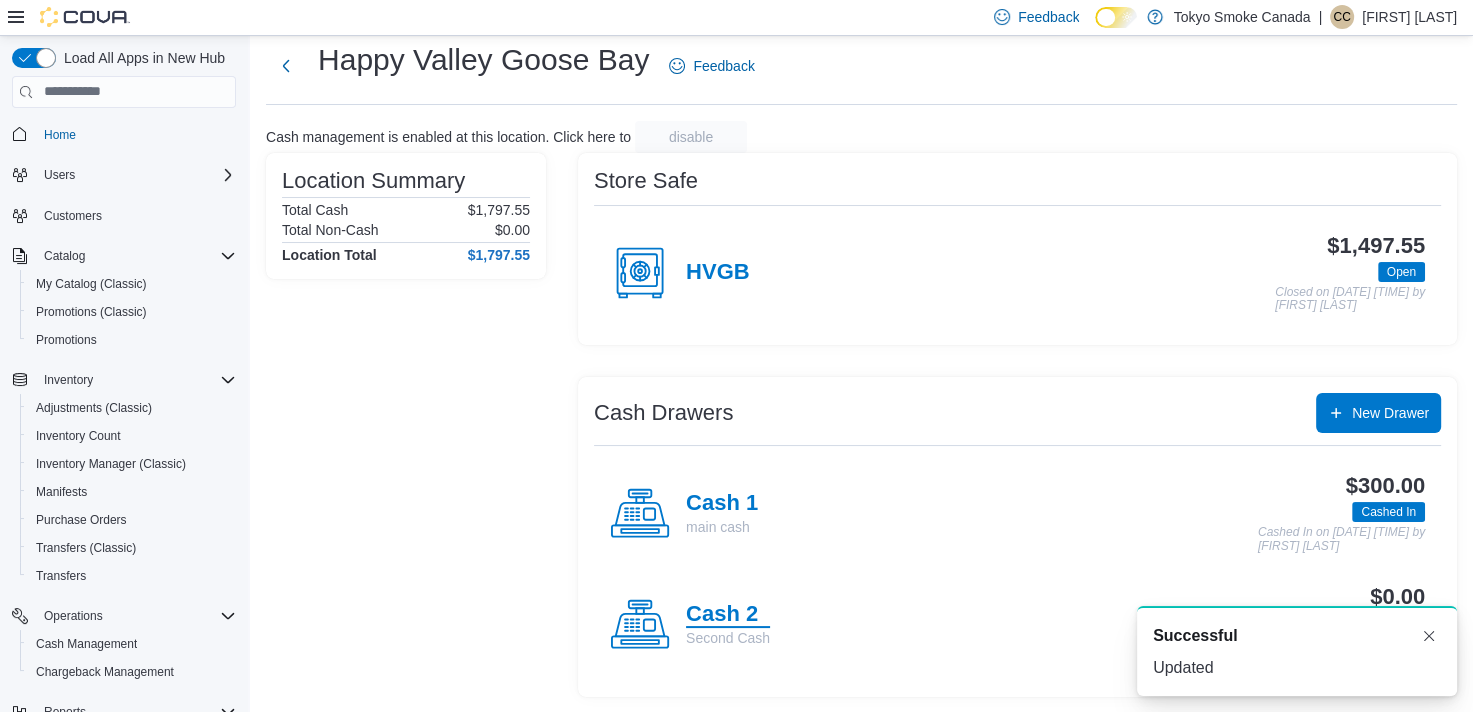 click on "Cash 2" at bounding box center [728, 615] 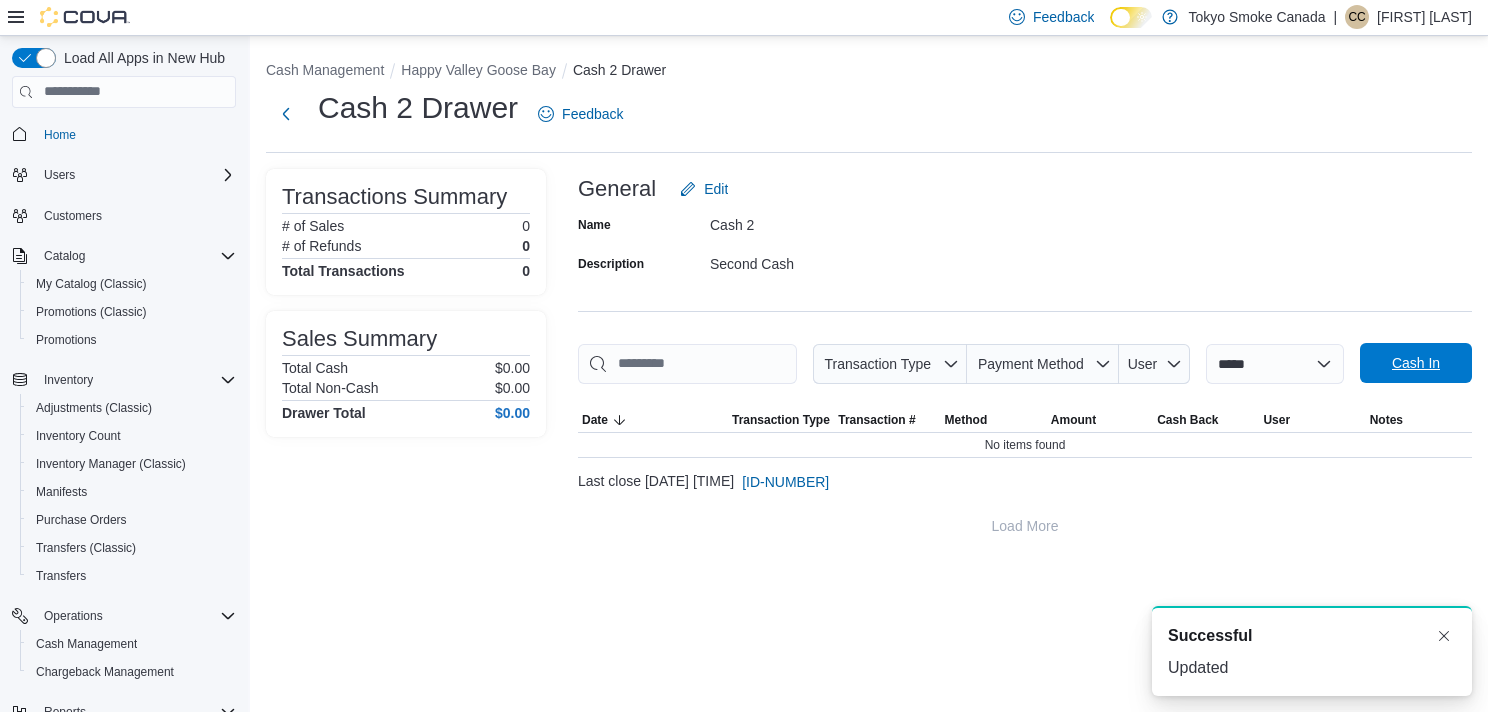 click on "Cash In" at bounding box center [1416, 363] 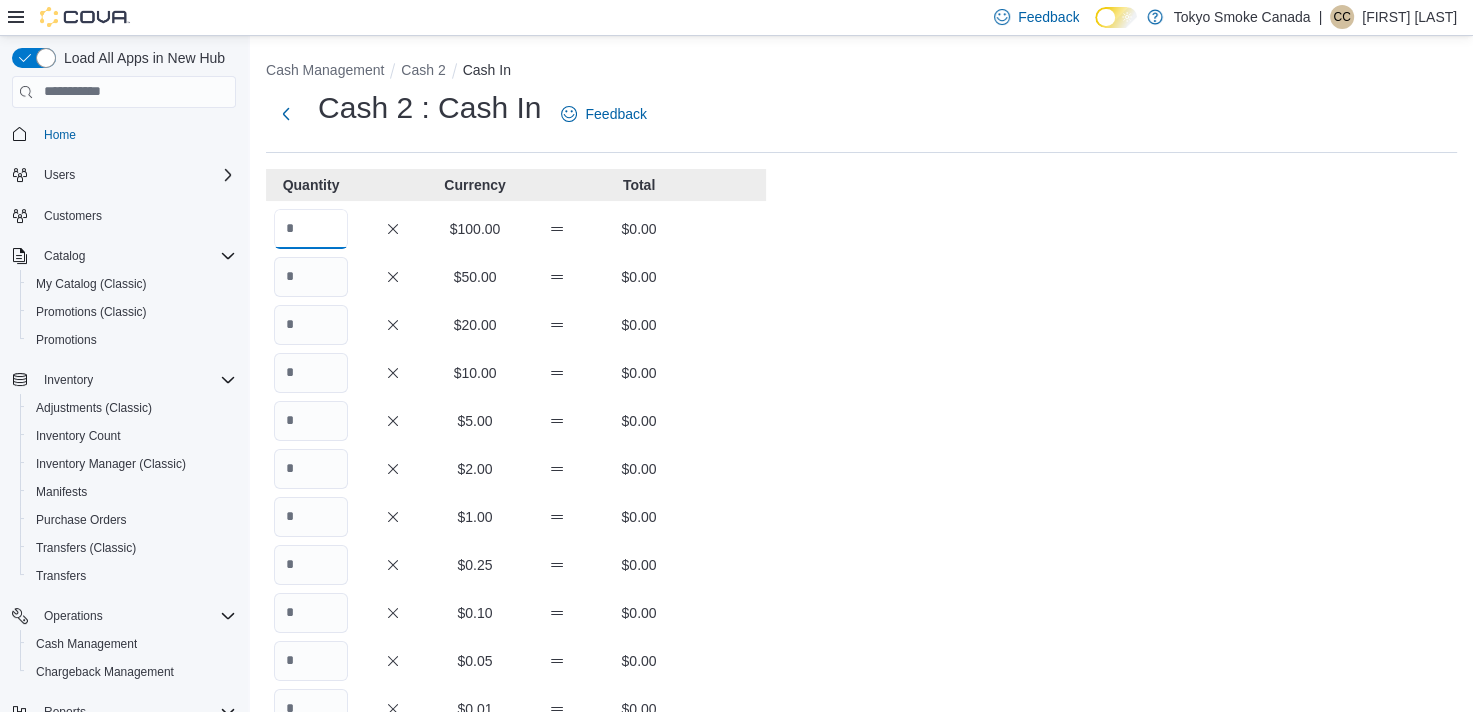 click at bounding box center (311, 229) 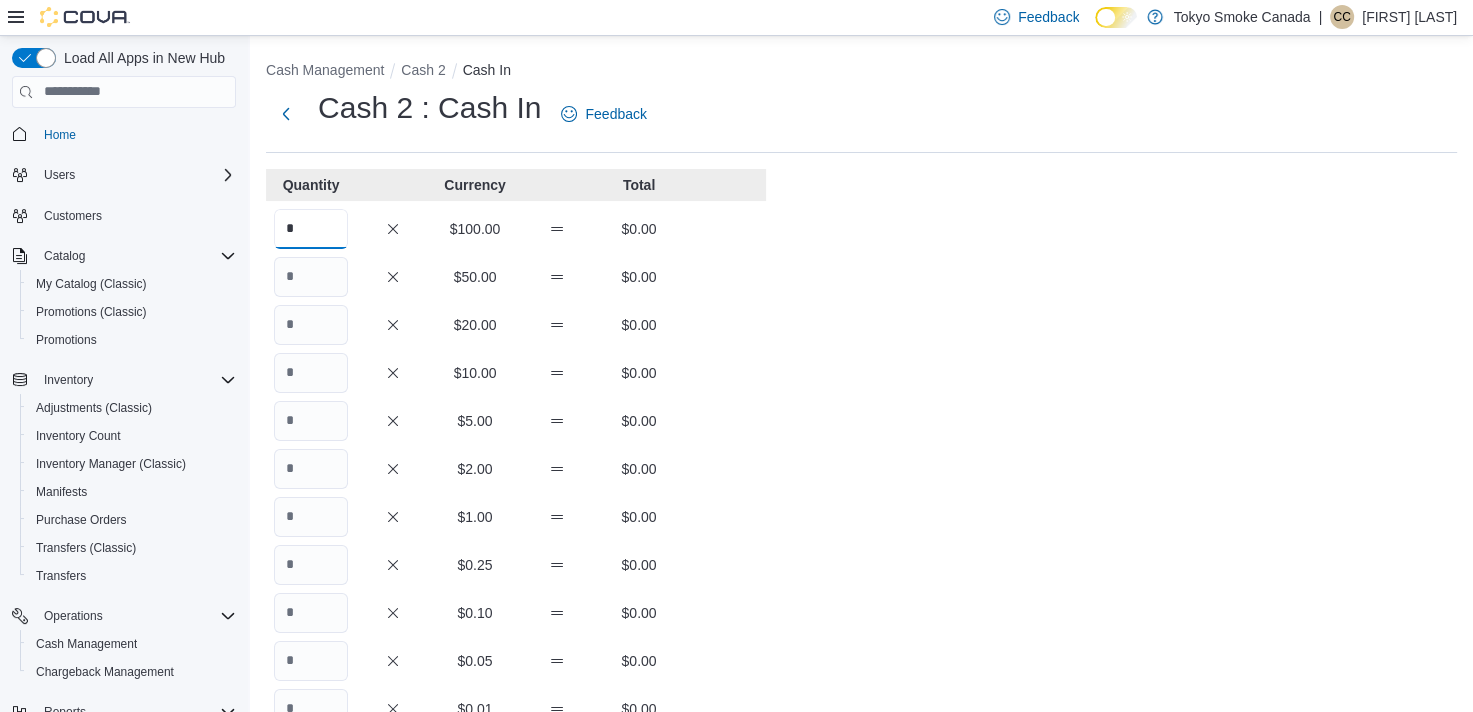 type on "*" 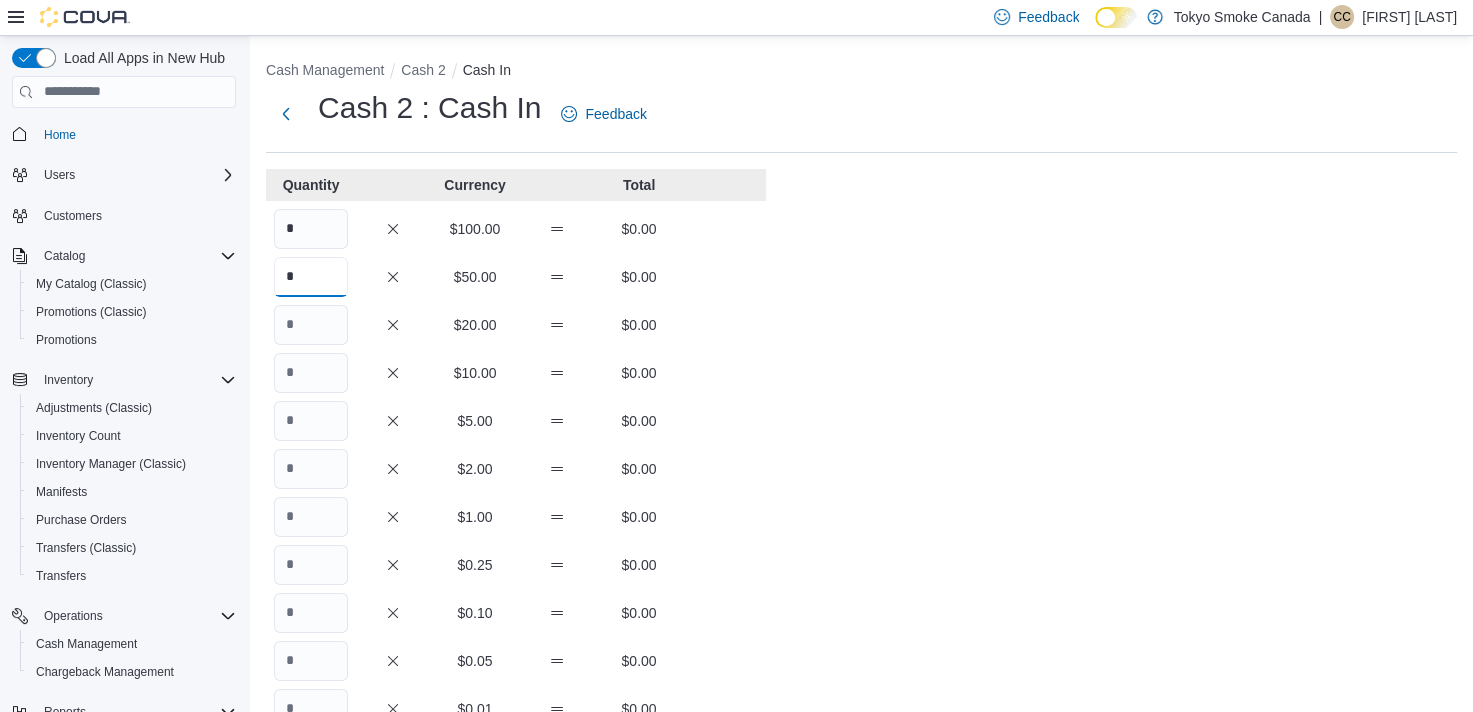 type on "*" 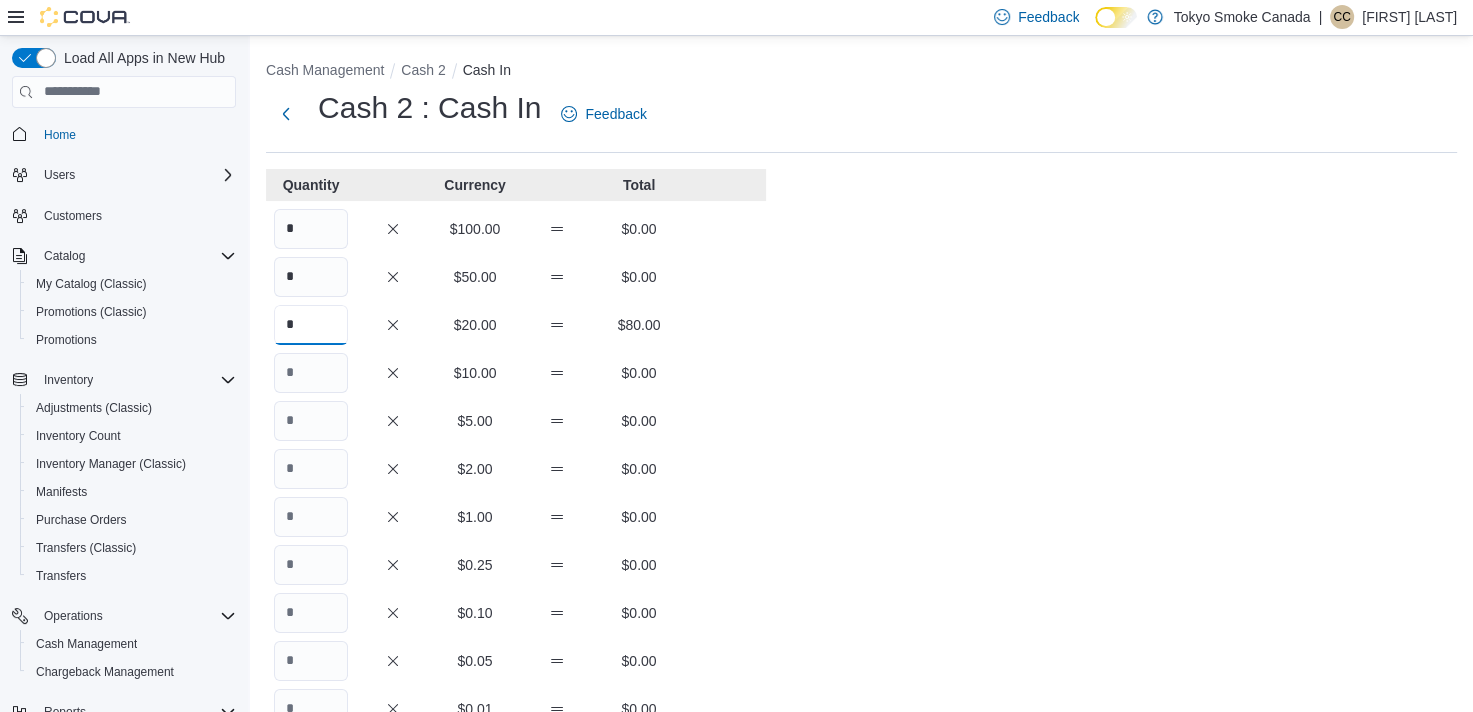 type on "*" 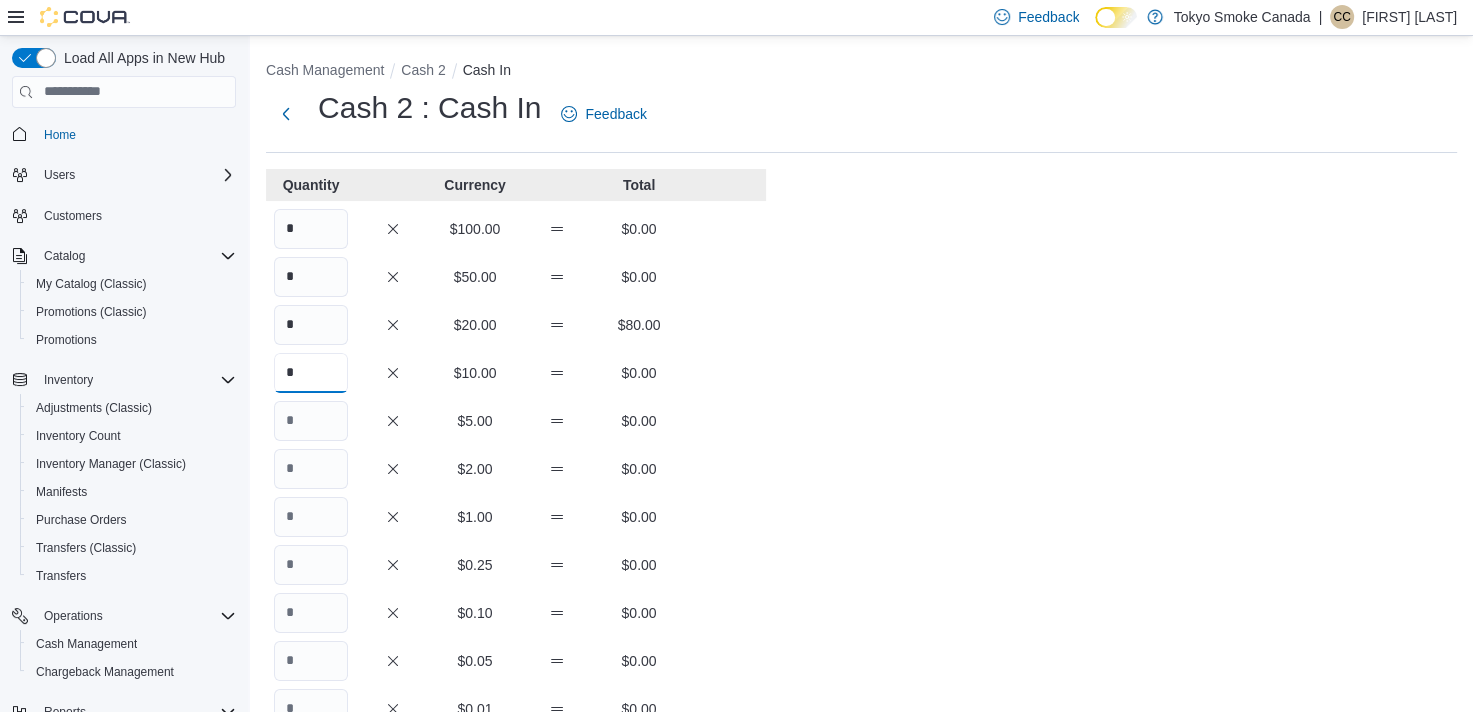 type on "*" 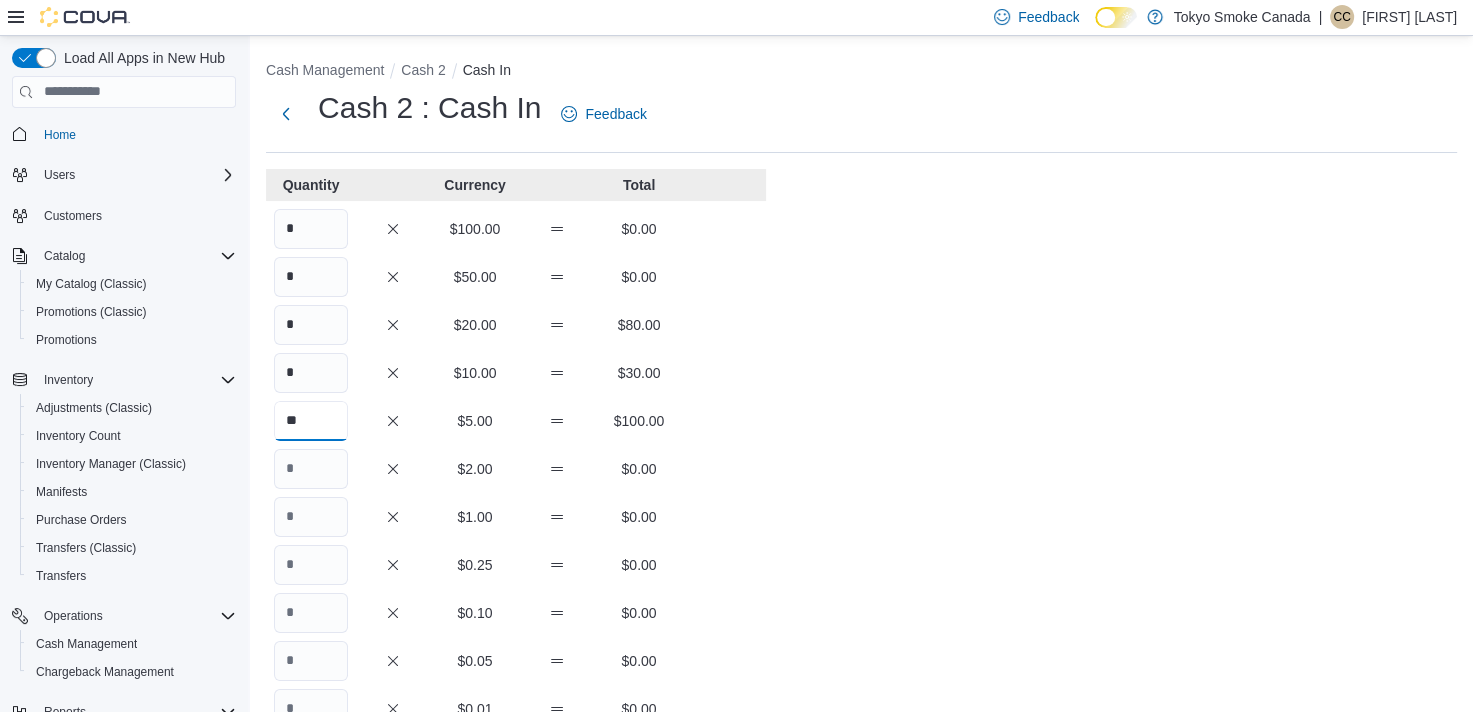 type on "**" 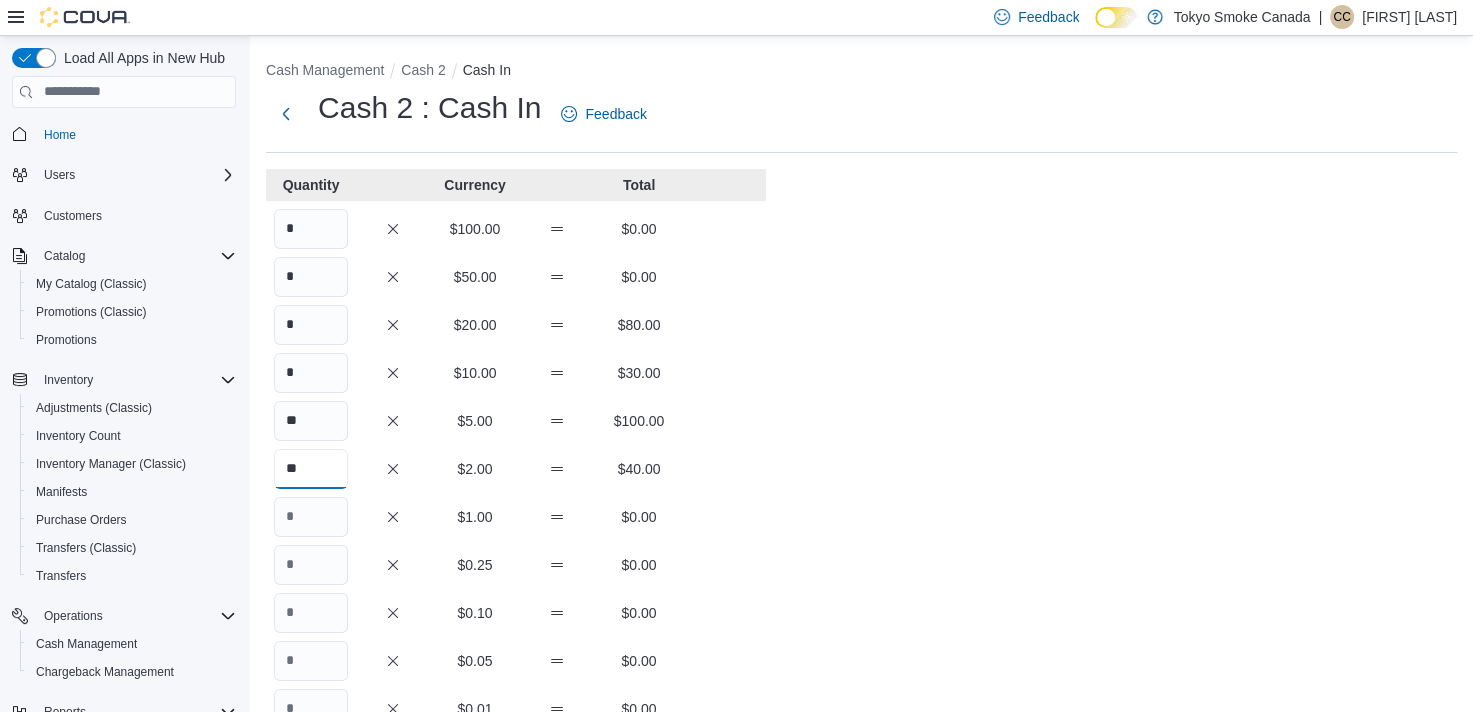 type on "**" 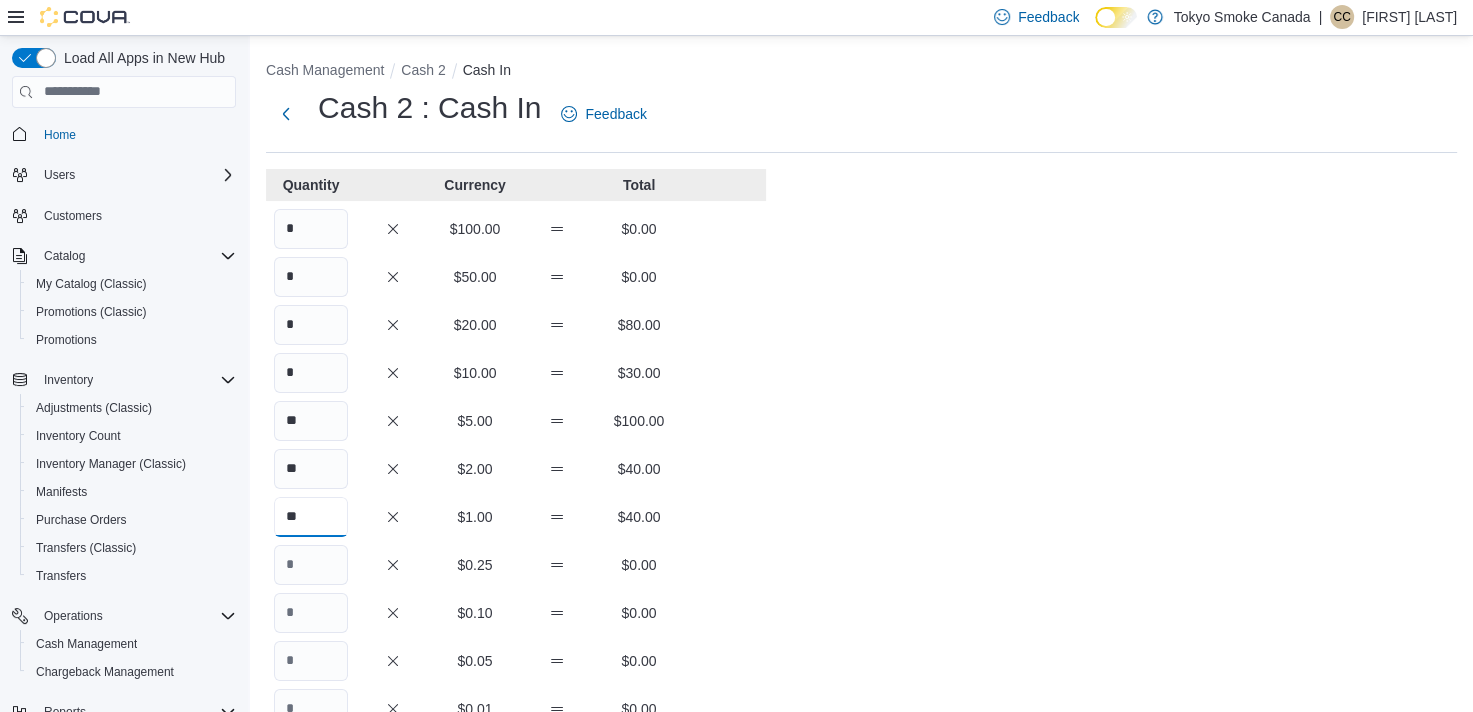 type on "**" 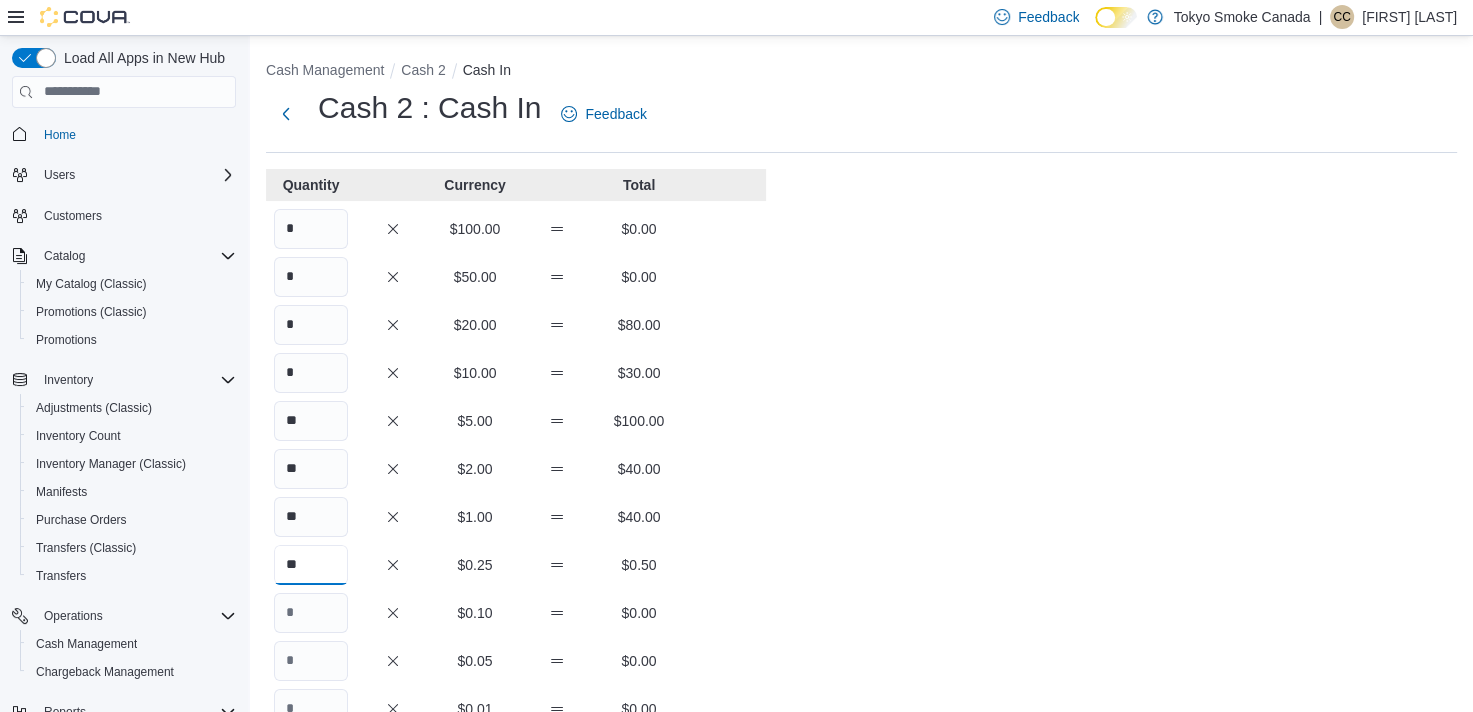 type on "**" 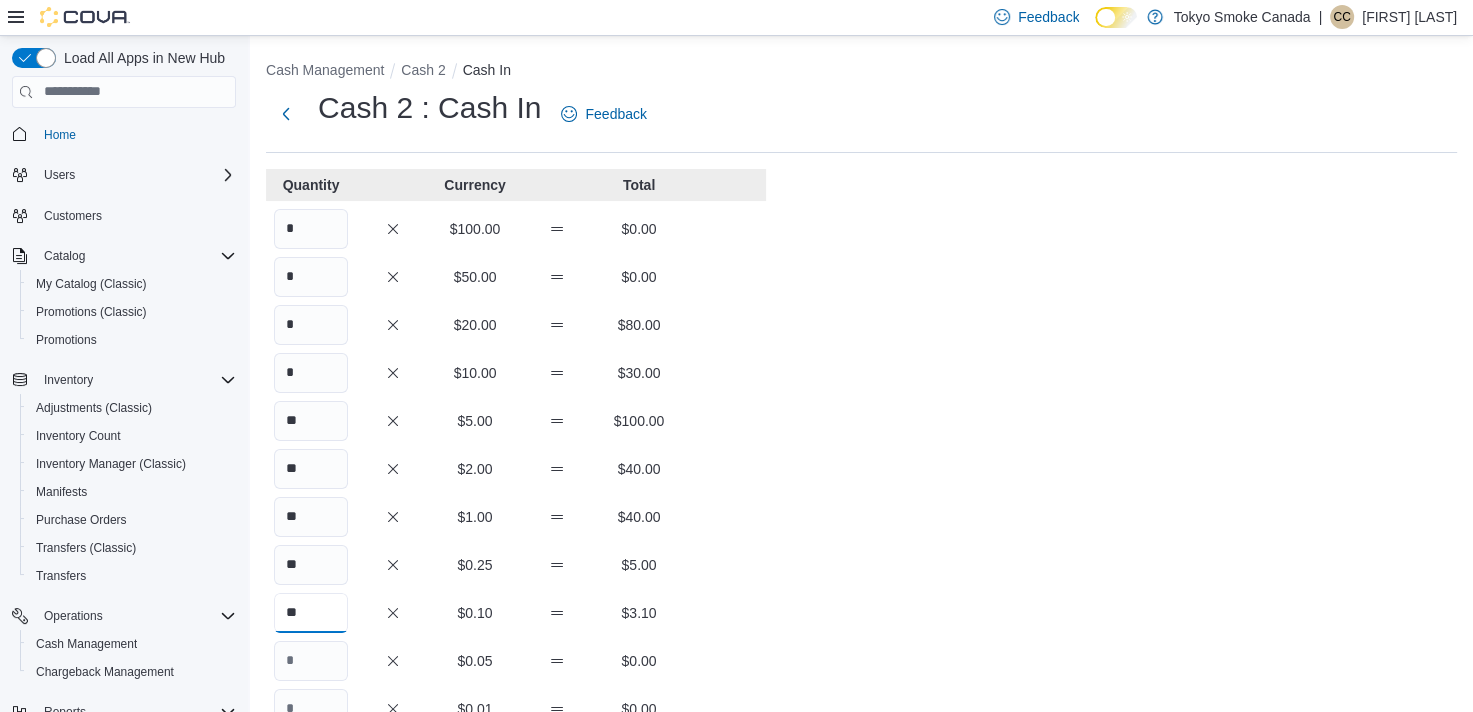 type on "**" 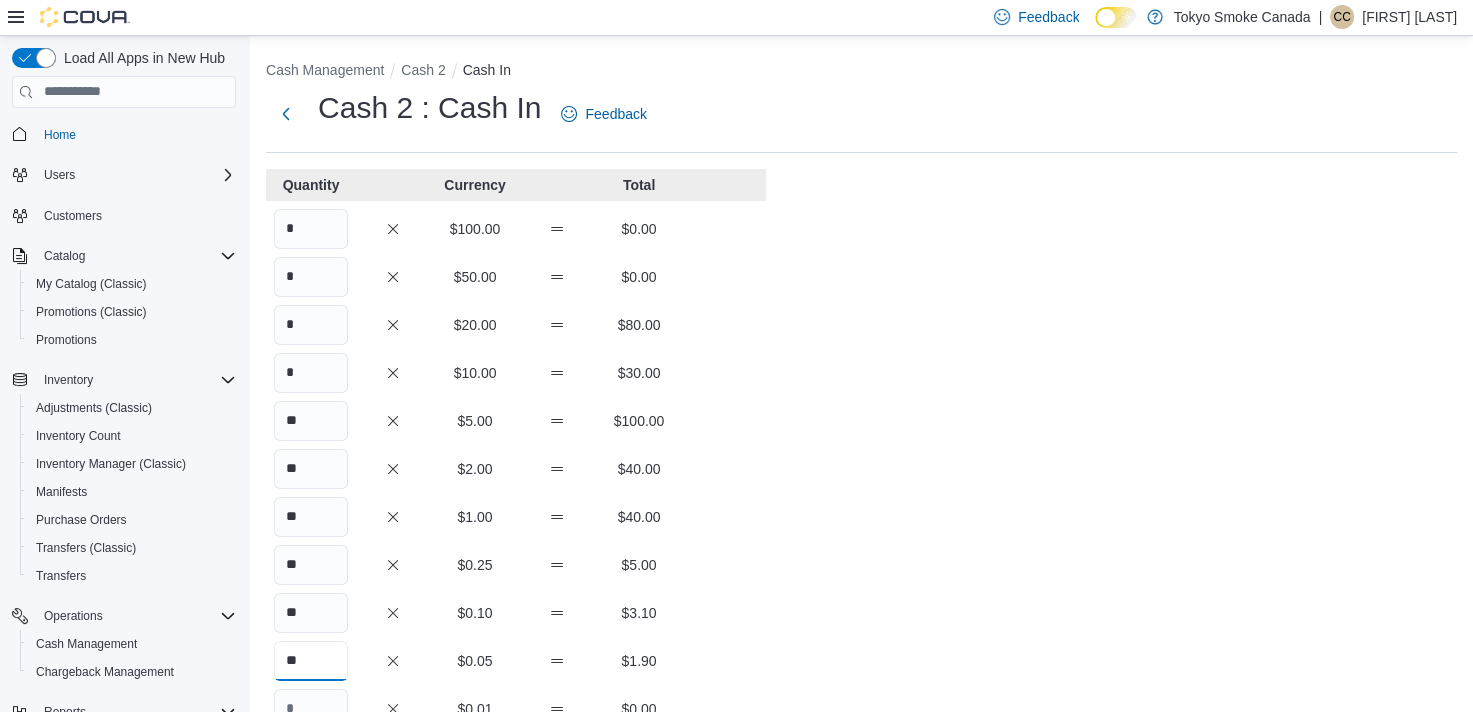type on "**" 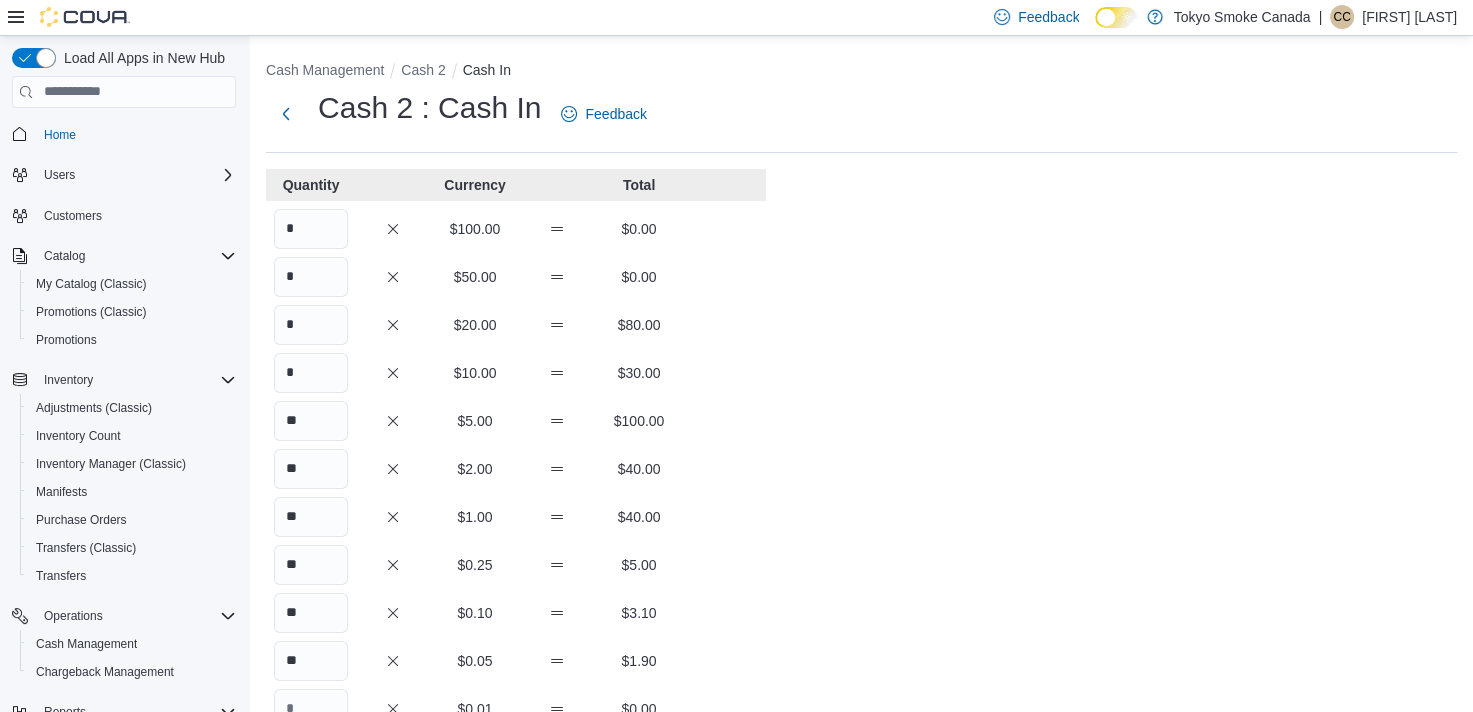 click on "* $20.00 $80.00" at bounding box center [516, 325] 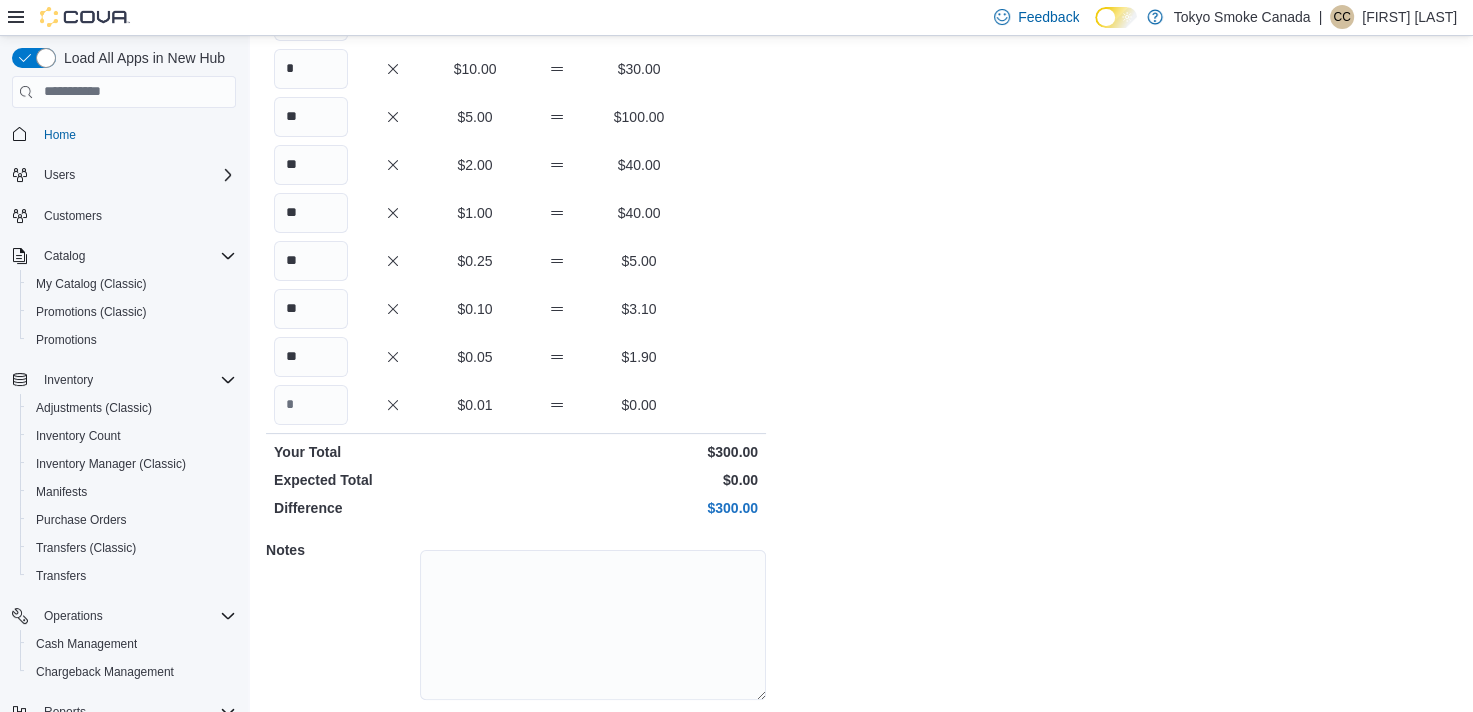 scroll, scrollTop: 367, scrollLeft: 0, axis: vertical 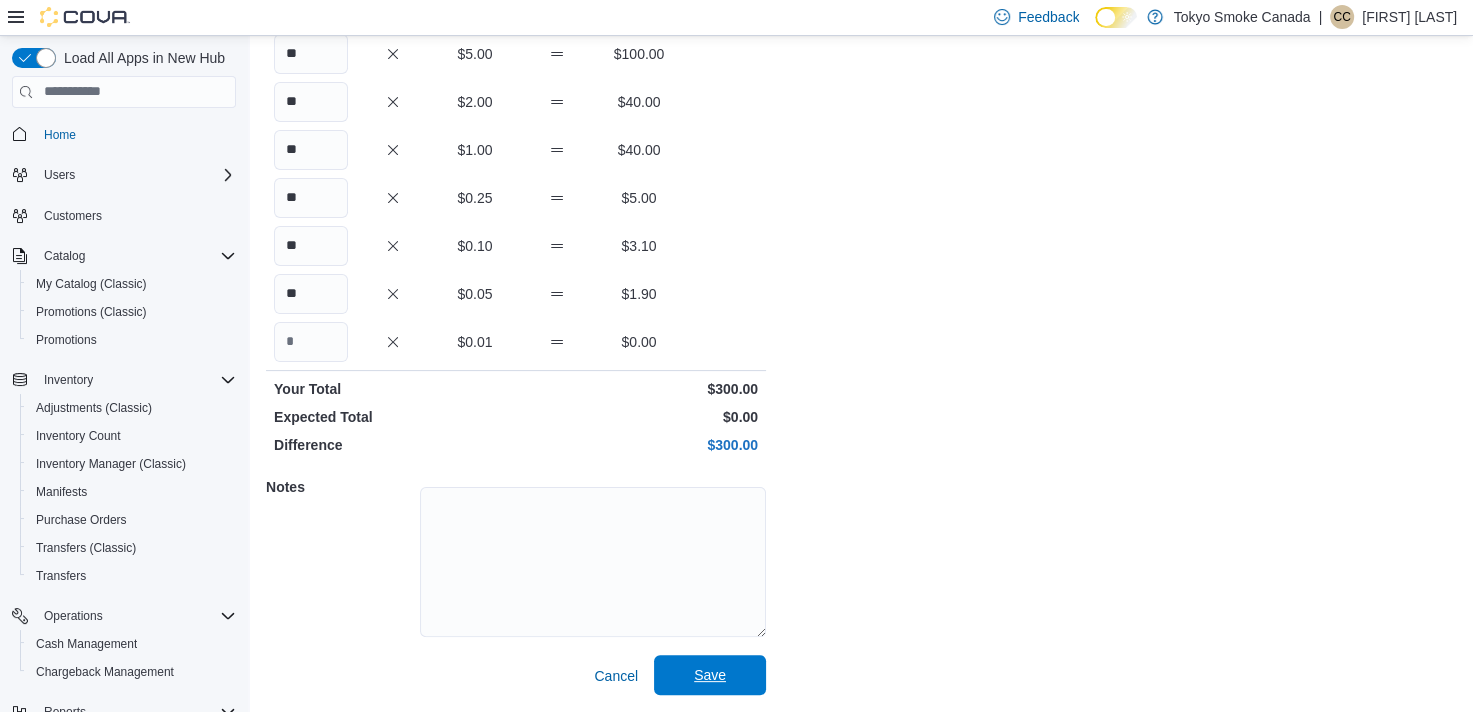 click on "Save" at bounding box center (710, 675) 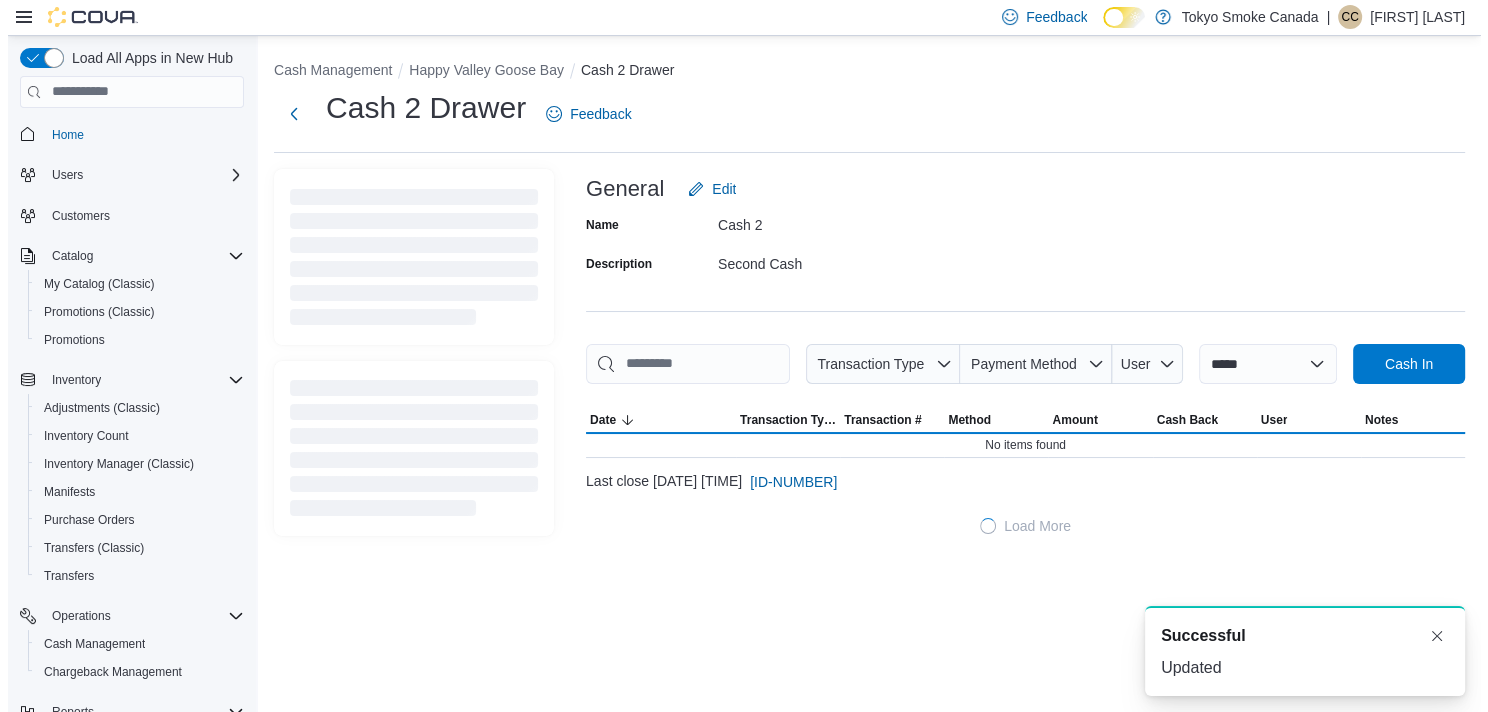 scroll, scrollTop: 0, scrollLeft: 0, axis: both 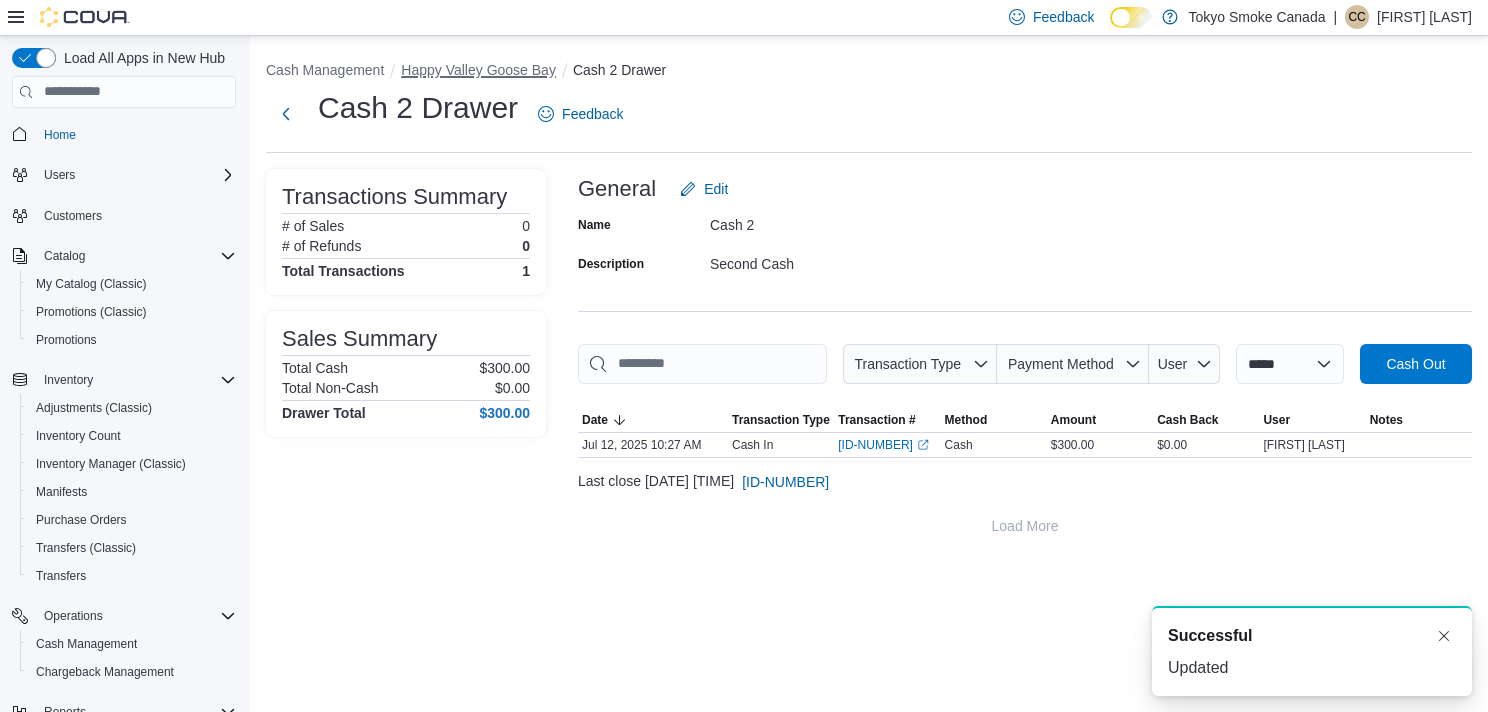 click on "Happy Valley Goose Bay" at bounding box center (478, 70) 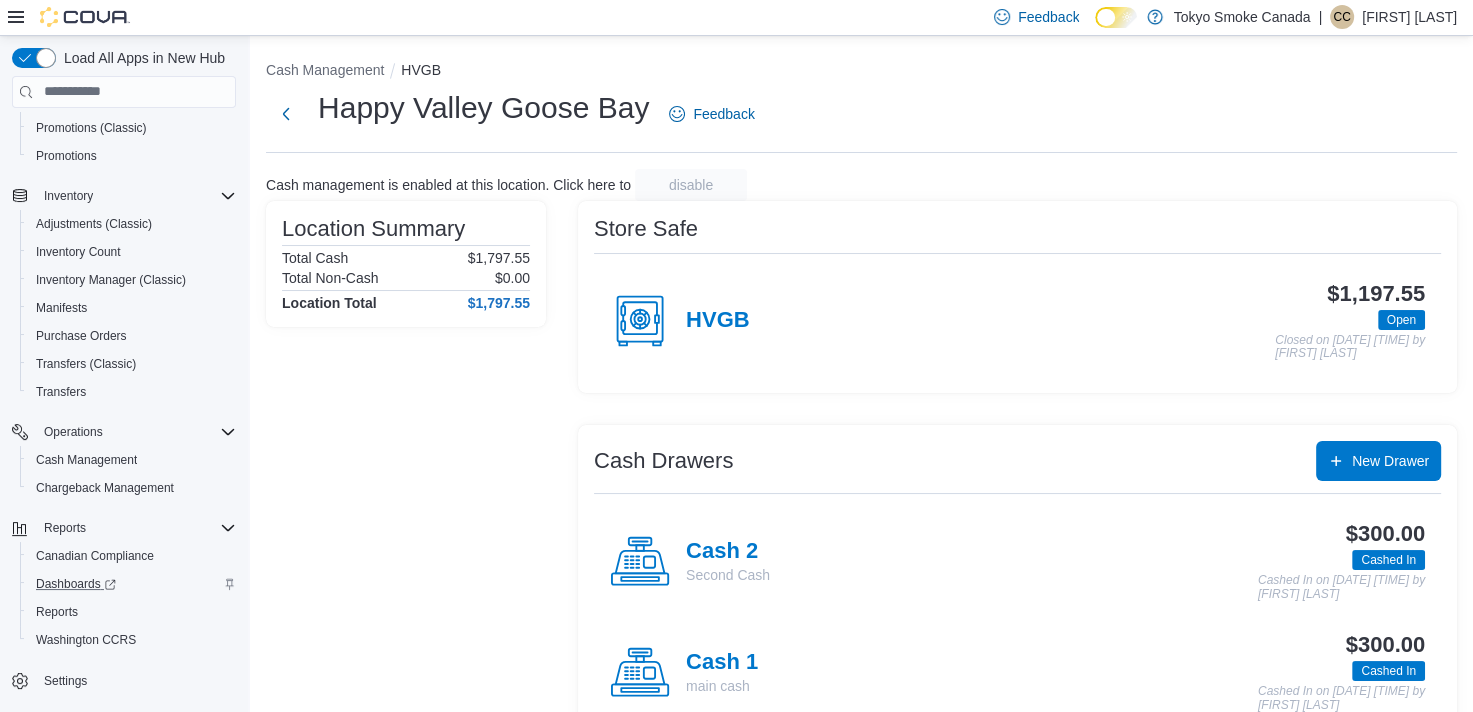 scroll, scrollTop: 185, scrollLeft: 0, axis: vertical 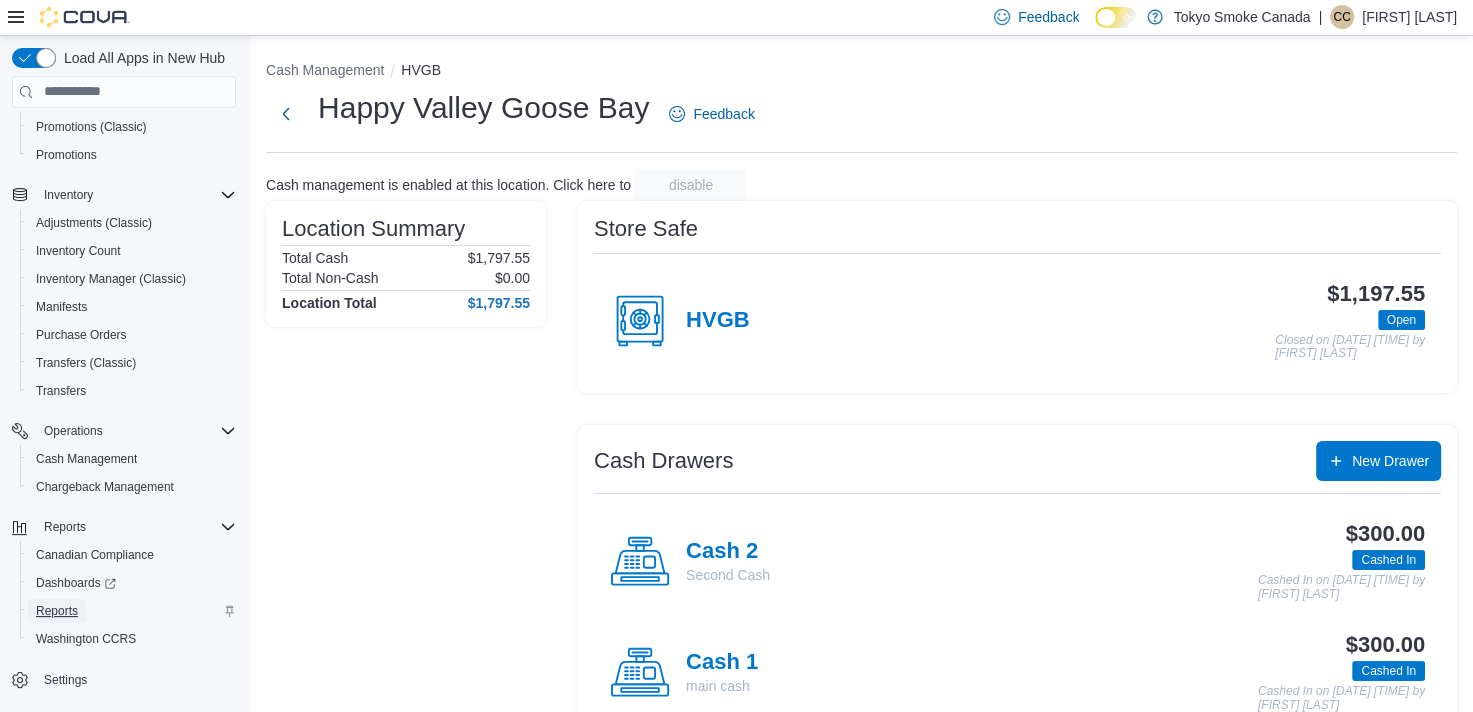 click on "Reports" at bounding box center (57, 611) 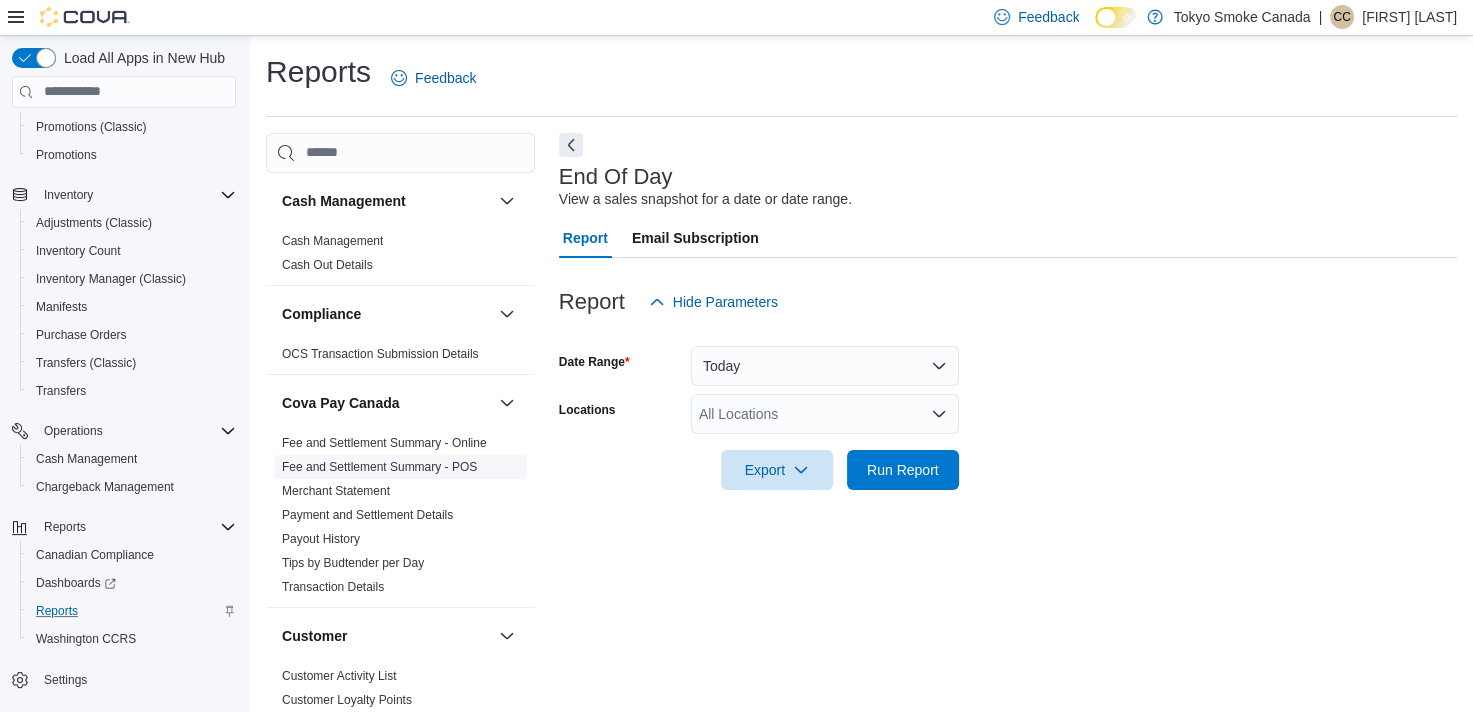 scroll, scrollTop: 10, scrollLeft: 0, axis: vertical 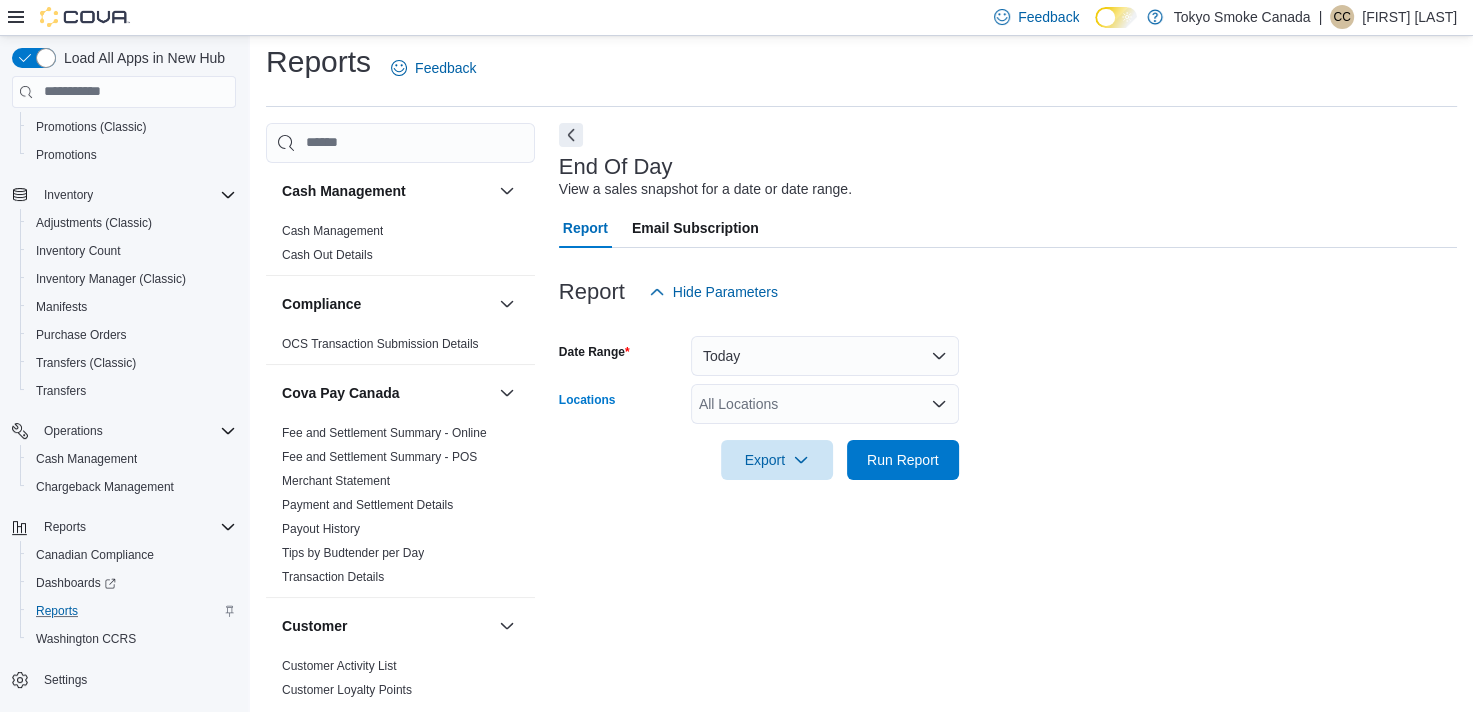 click on "All Locations" at bounding box center [825, 404] 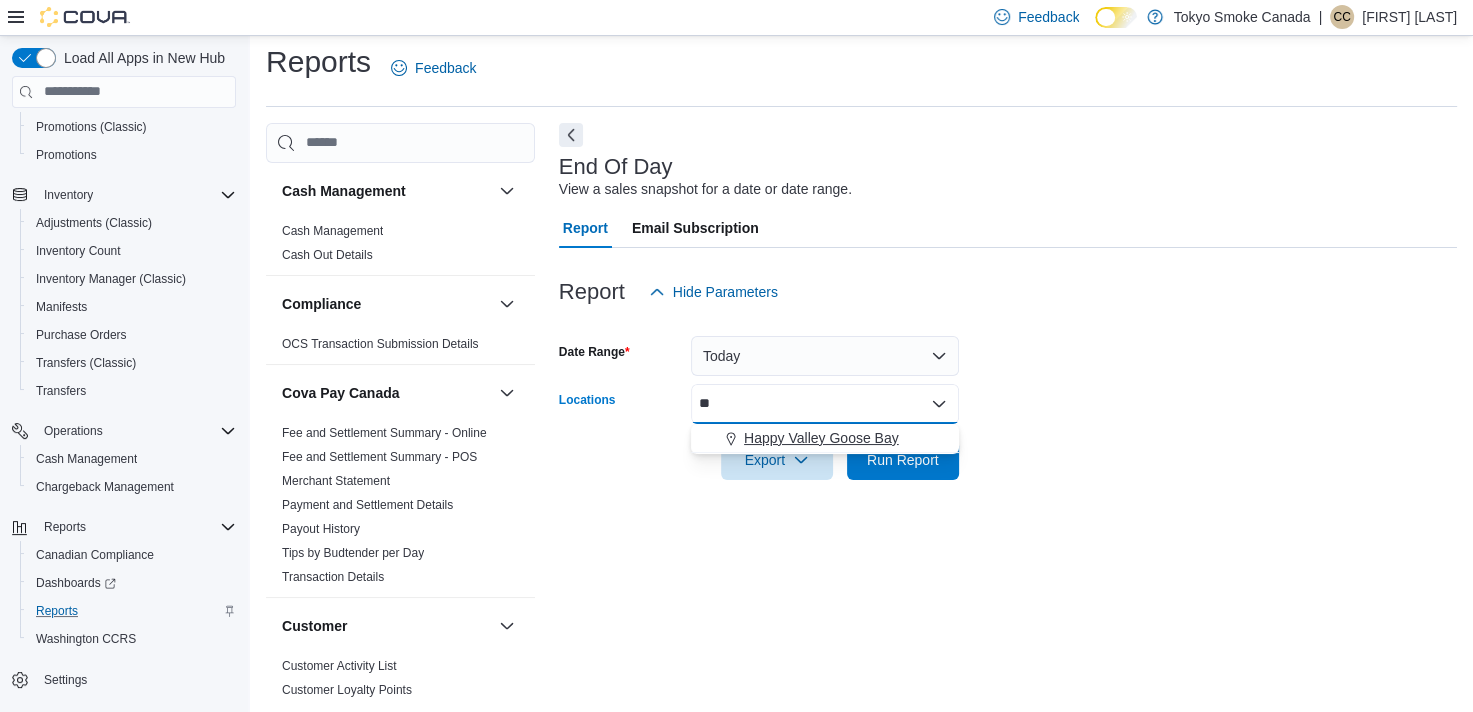 type on "**" 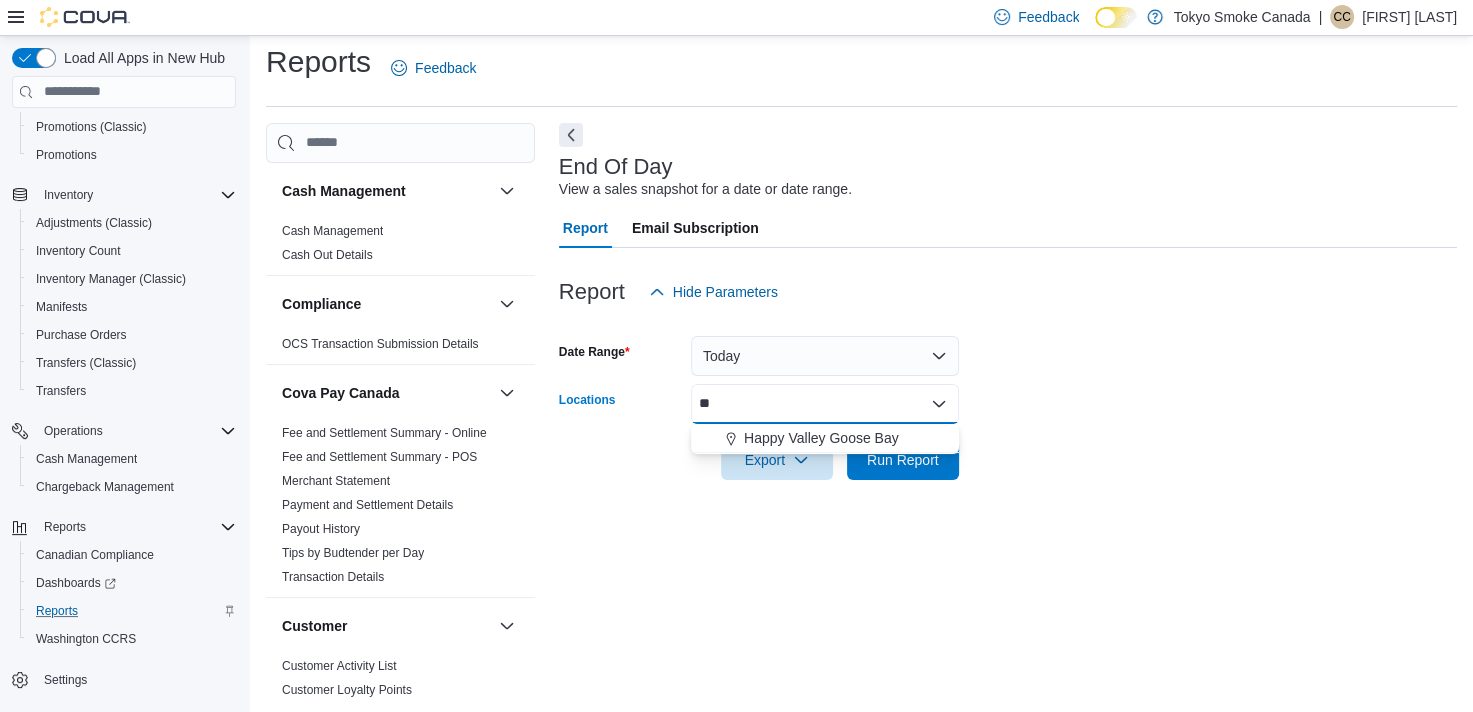 drag, startPoint x: 787, startPoint y: 437, endPoint x: 1160, endPoint y: 425, distance: 373.193 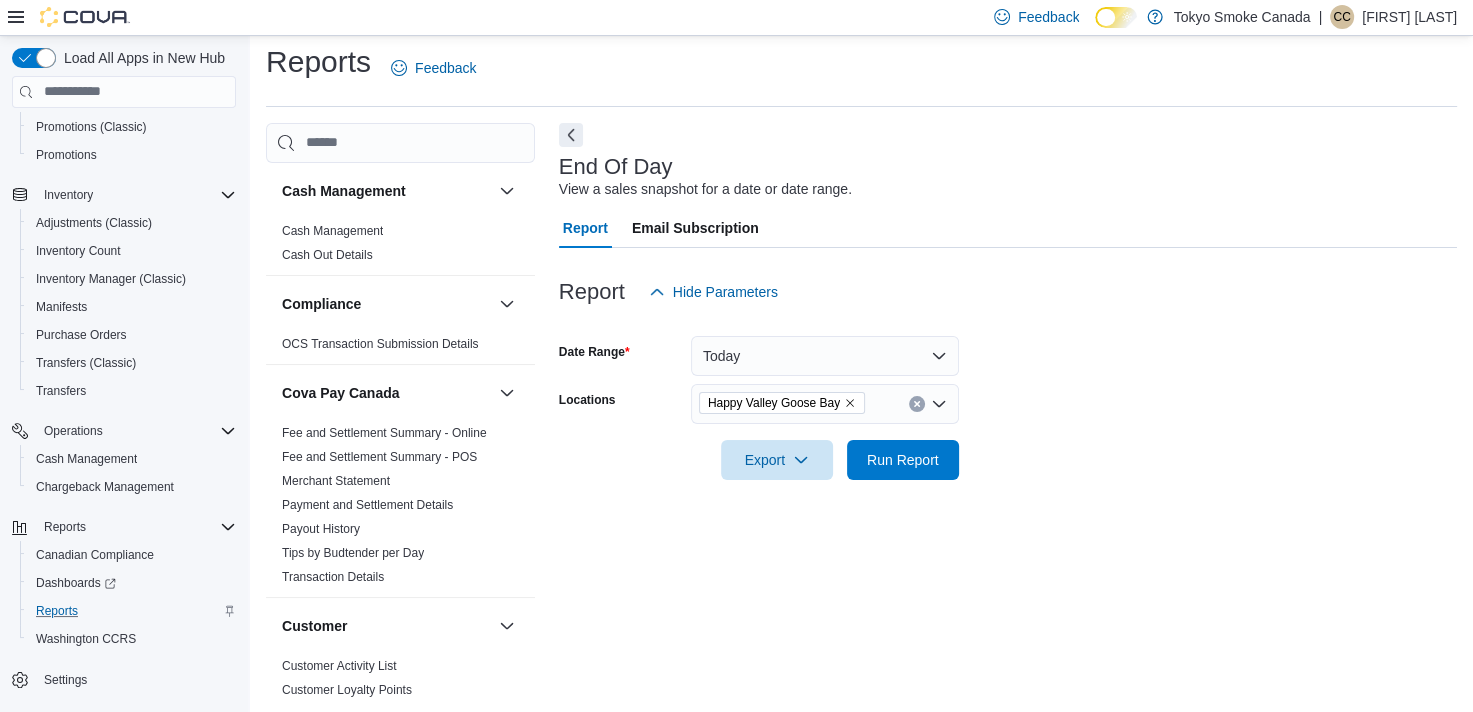 click on "Date Range Today Locations [LOCATION] Export  Run Report" at bounding box center (1008, 396) 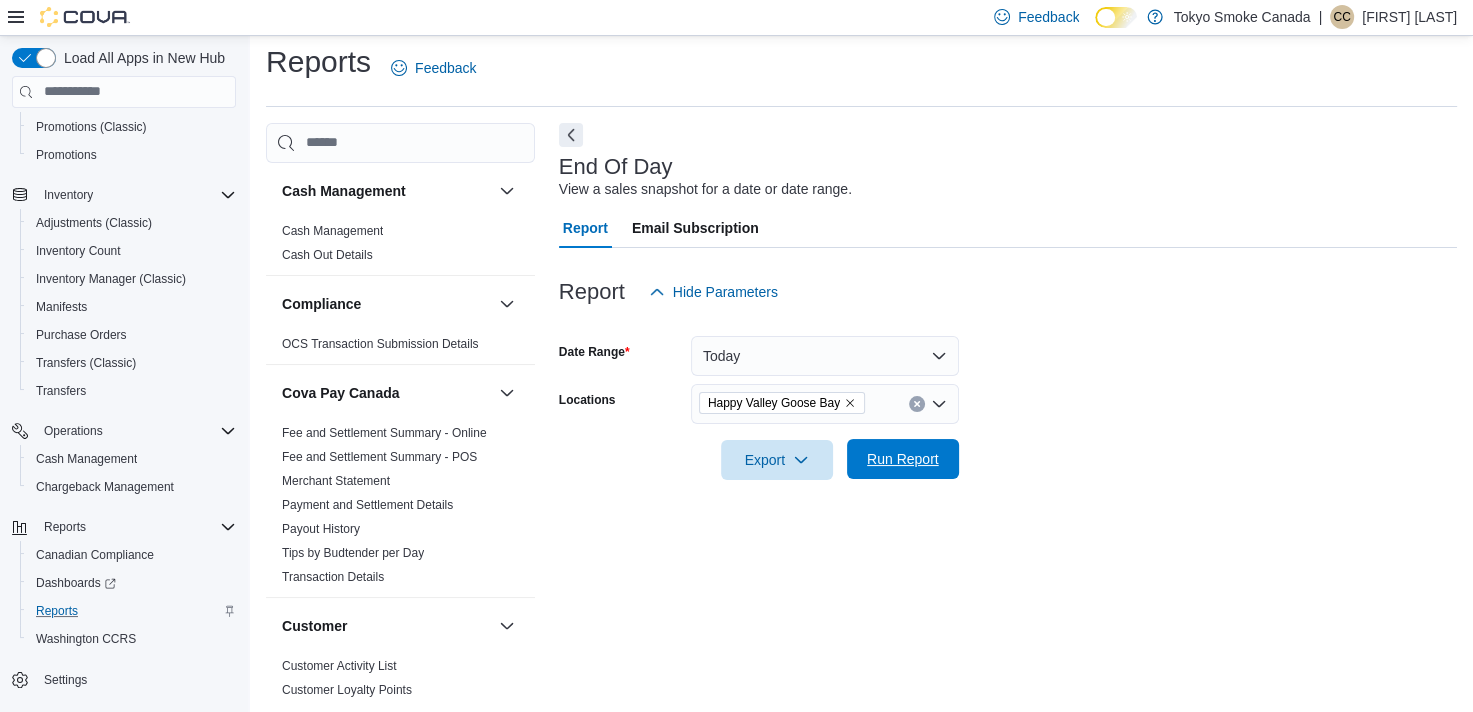 click on "Run Report" at bounding box center (903, 459) 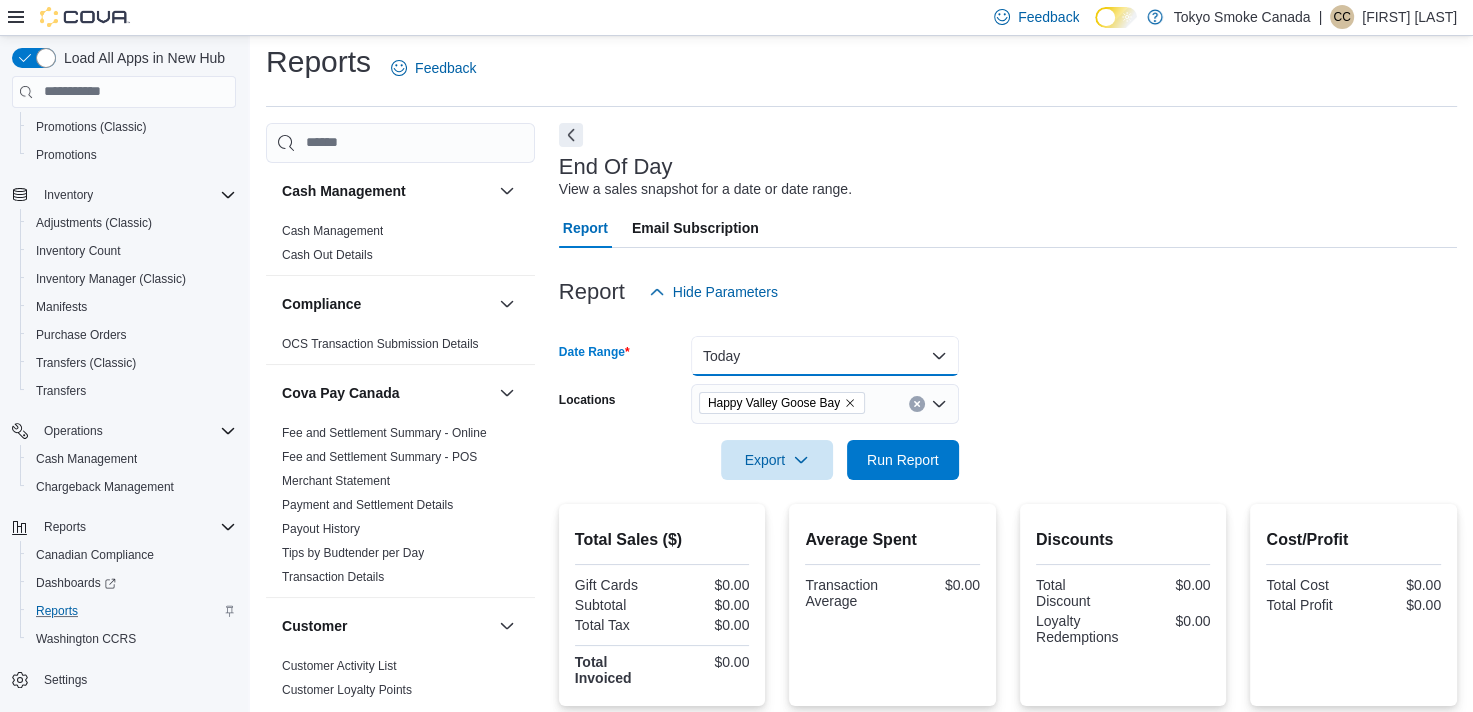 click on "Today" at bounding box center [825, 356] 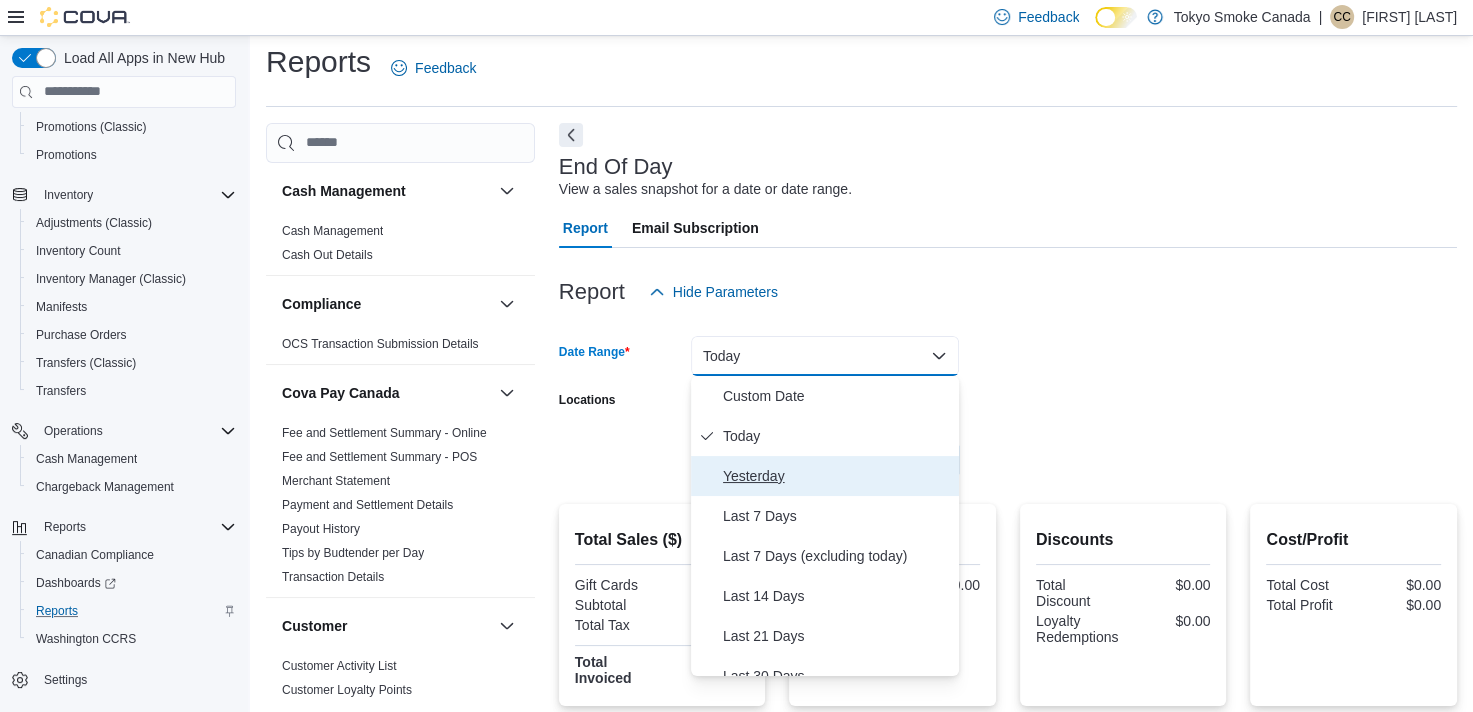 click on "Yesterday" at bounding box center (825, 476) 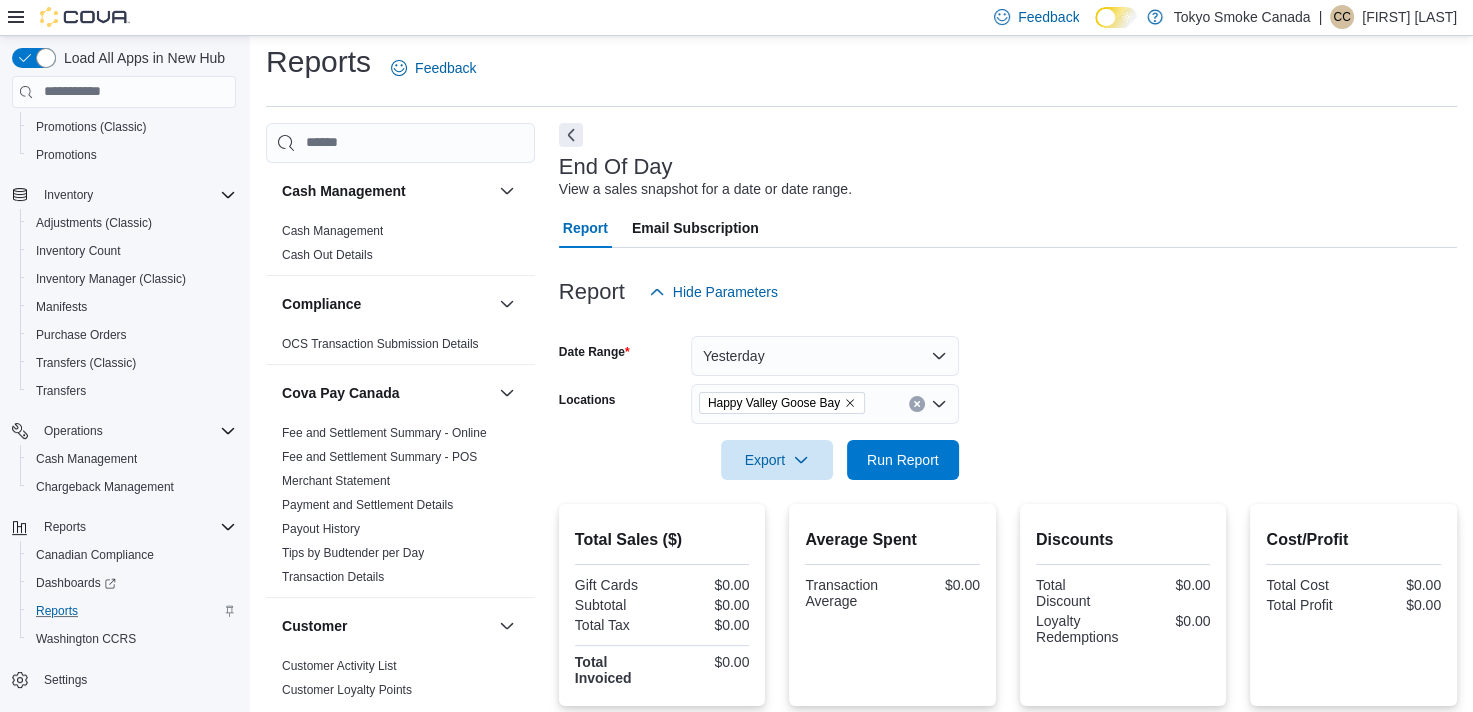 click on "Date Range Yesterday Locations [LOCATION] Export  Run Report" at bounding box center (1008, 396) 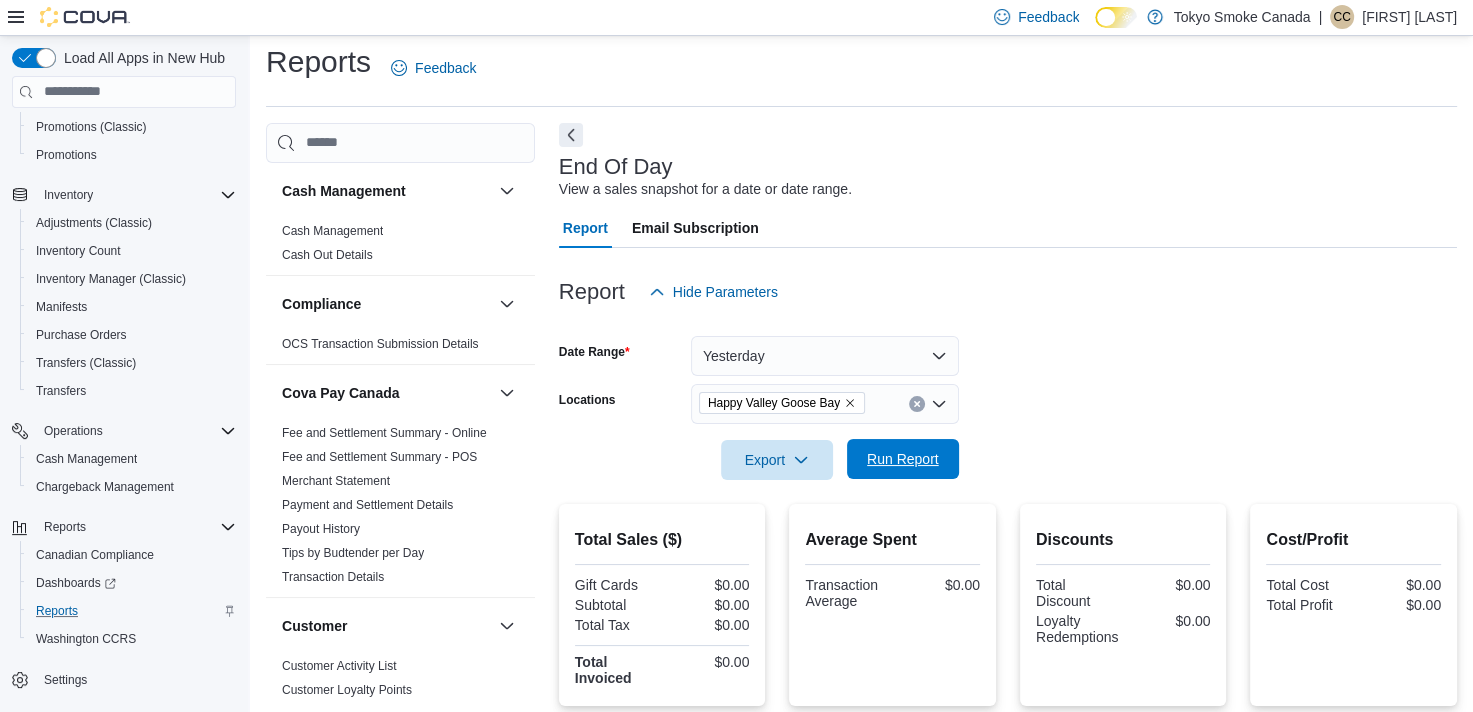 click on "Run Report" at bounding box center (903, 459) 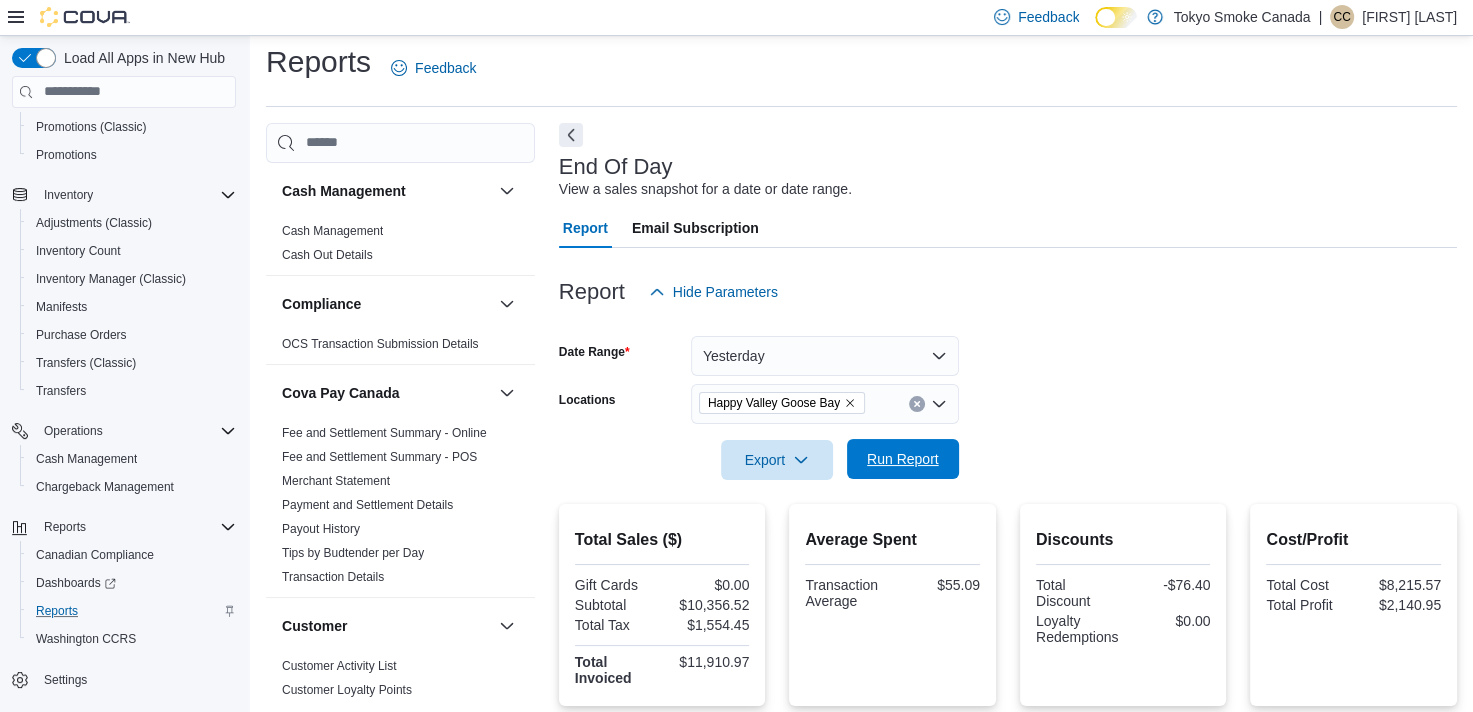 scroll, scrollTop: 410, scrollLeft: 0, axis: vertical 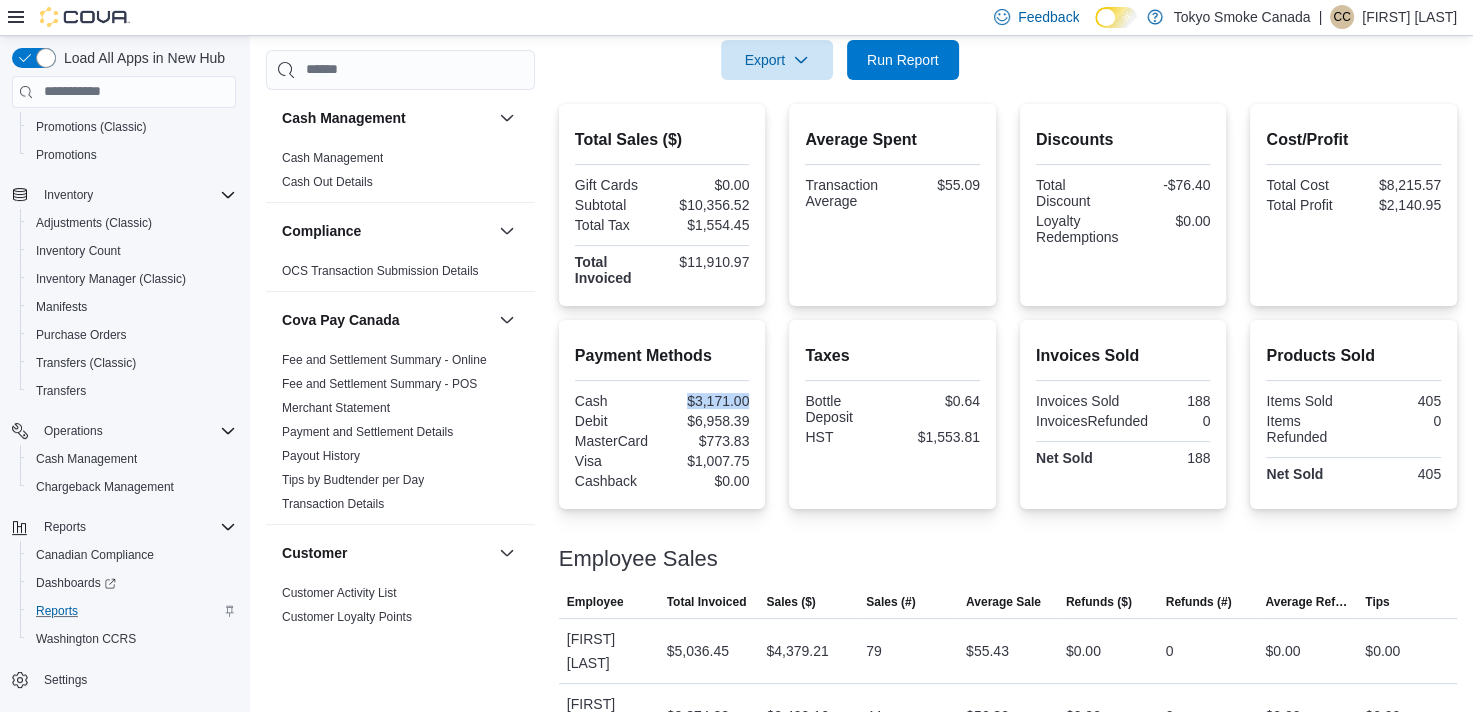 drag, startPoint x: 756, startPoint y: 400, endPoint x: 691, endPoint y: 401, distance: 65.00769 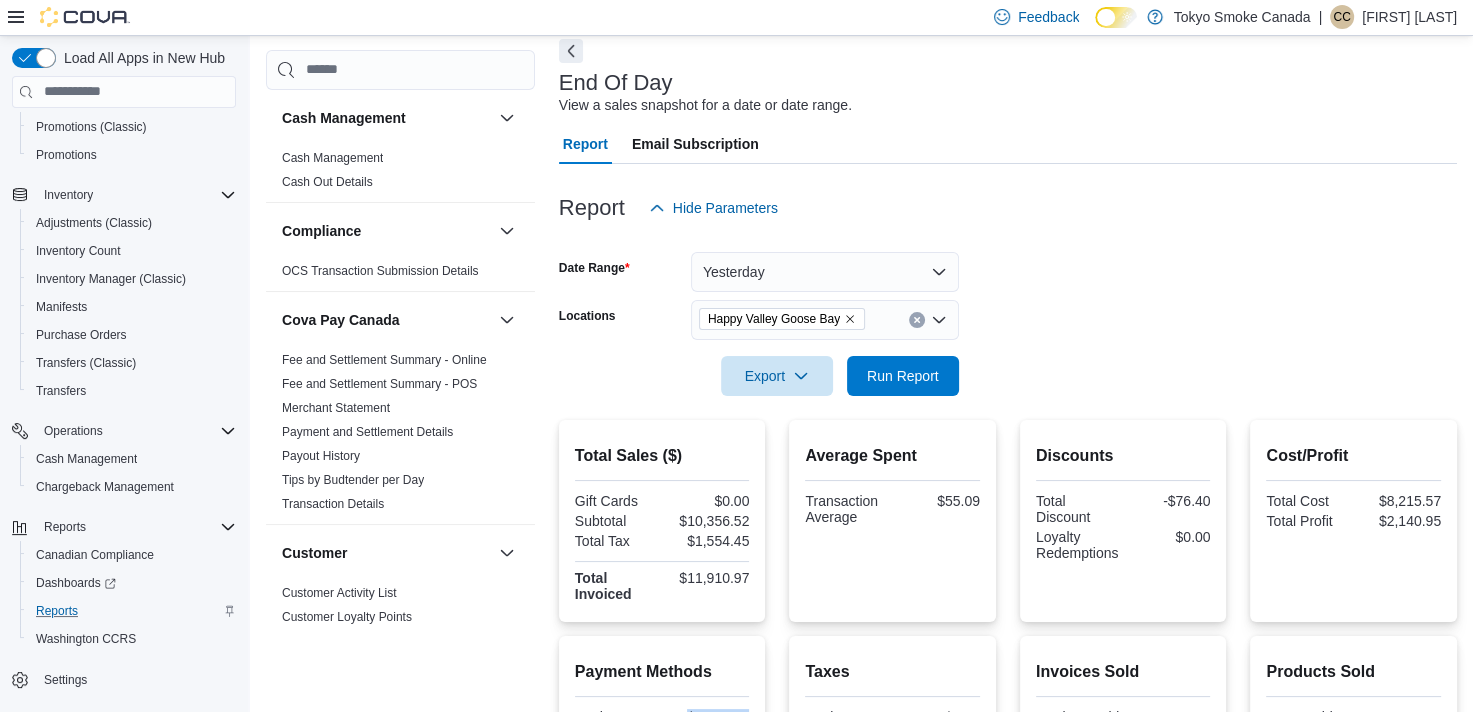 scroll, scrollTop: 0, scrollLeft: 0, axis: both 